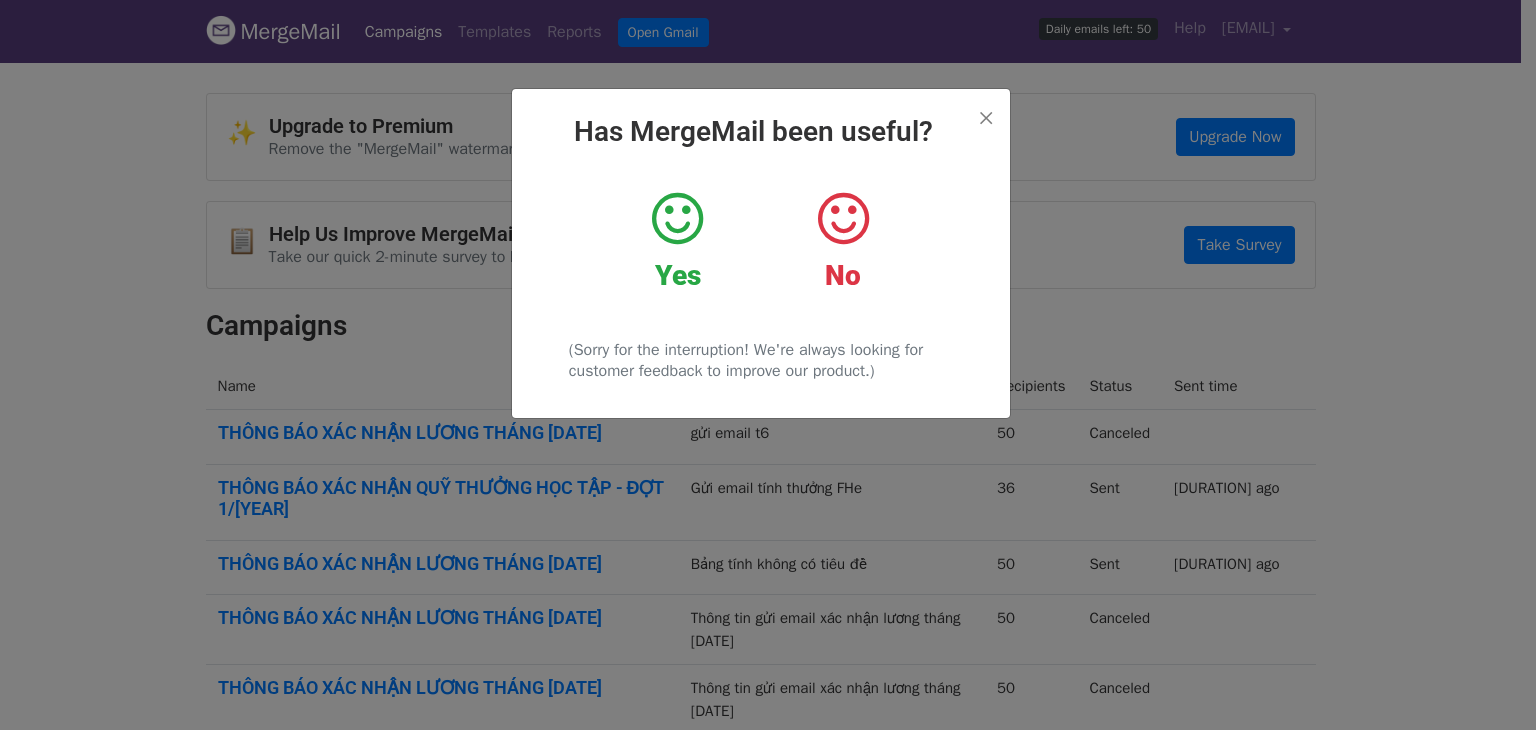 scroll, scrollTop: 0, scrollLeft: 0, axis: both 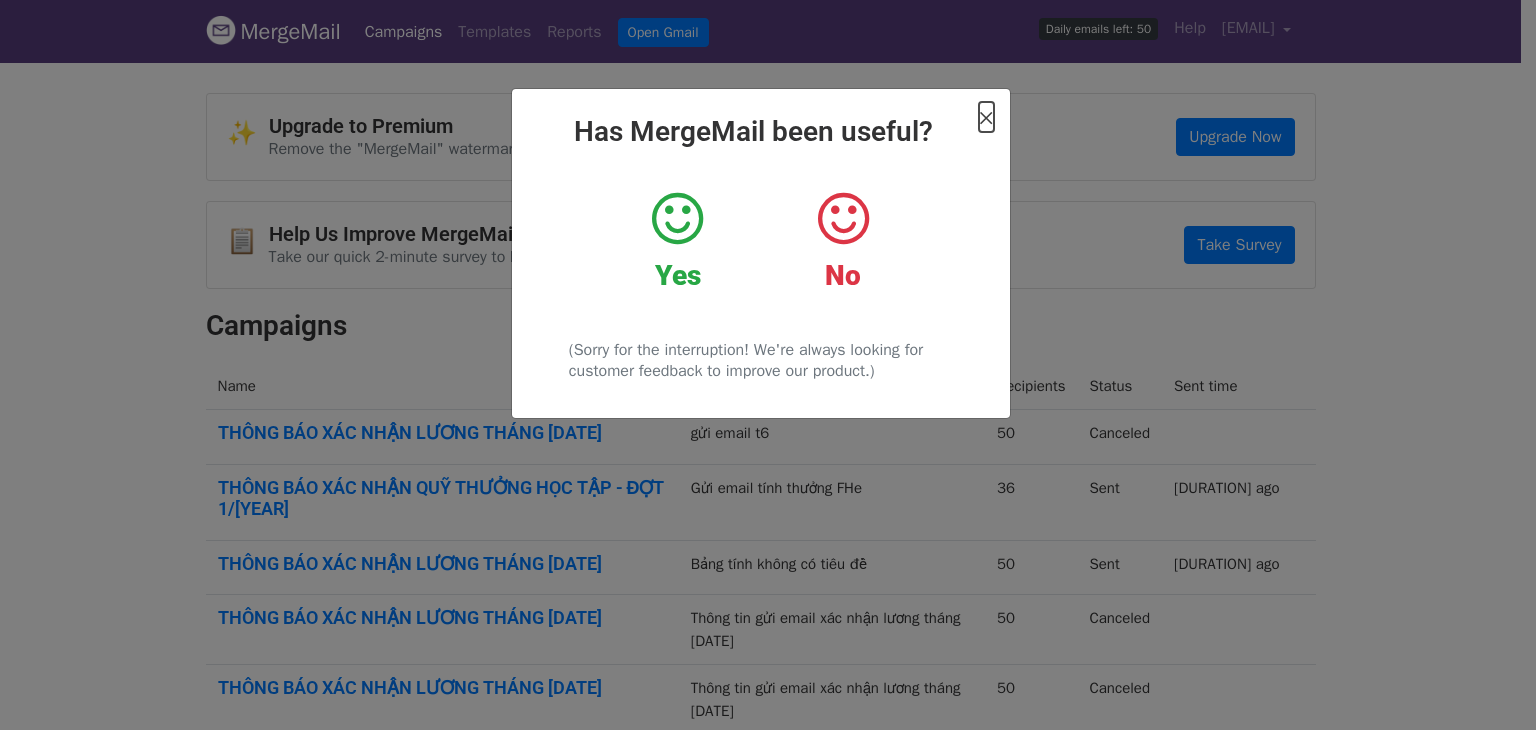 click on "×" at bounding box center [986, 117] 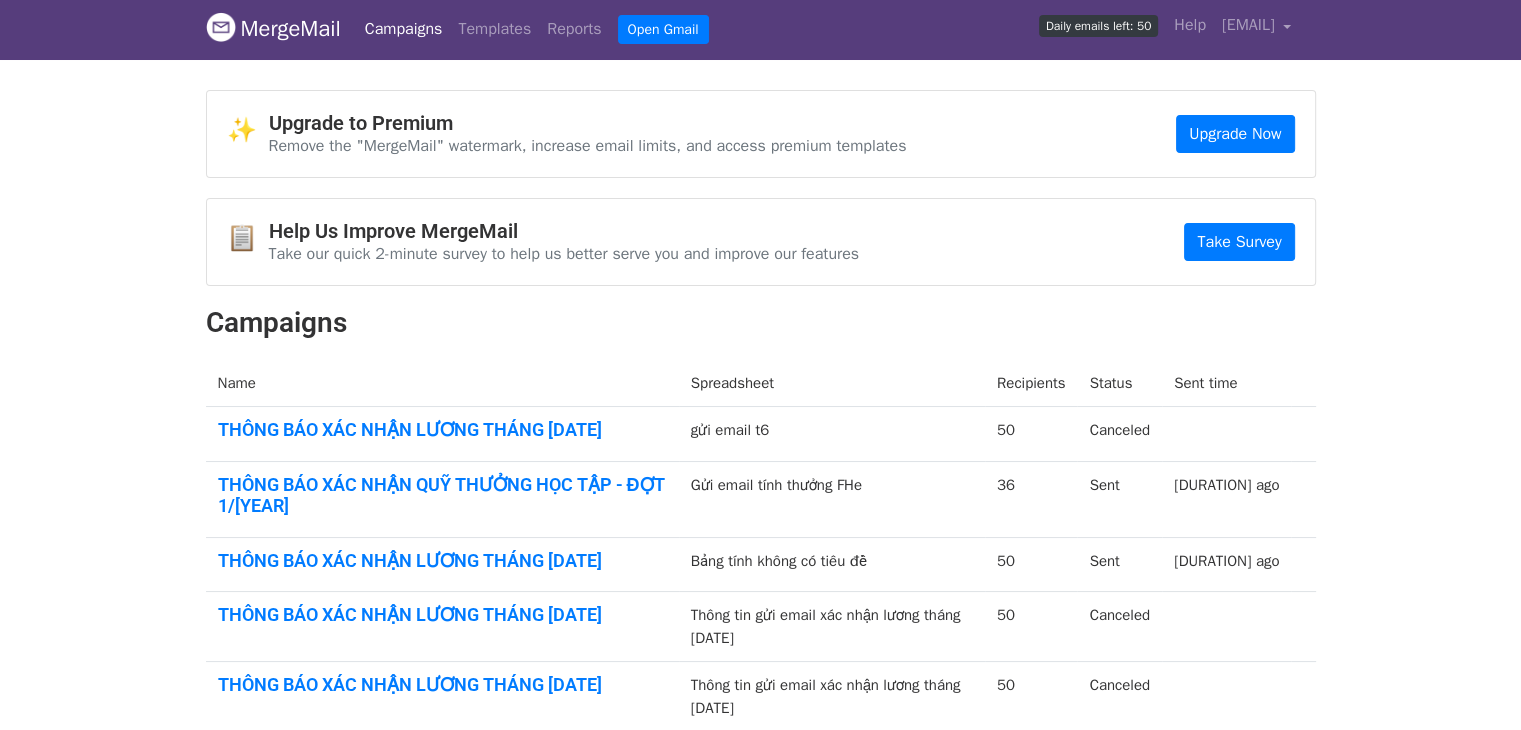 scroll, scrollTop: 0, scrollLeft: 0, axis: both 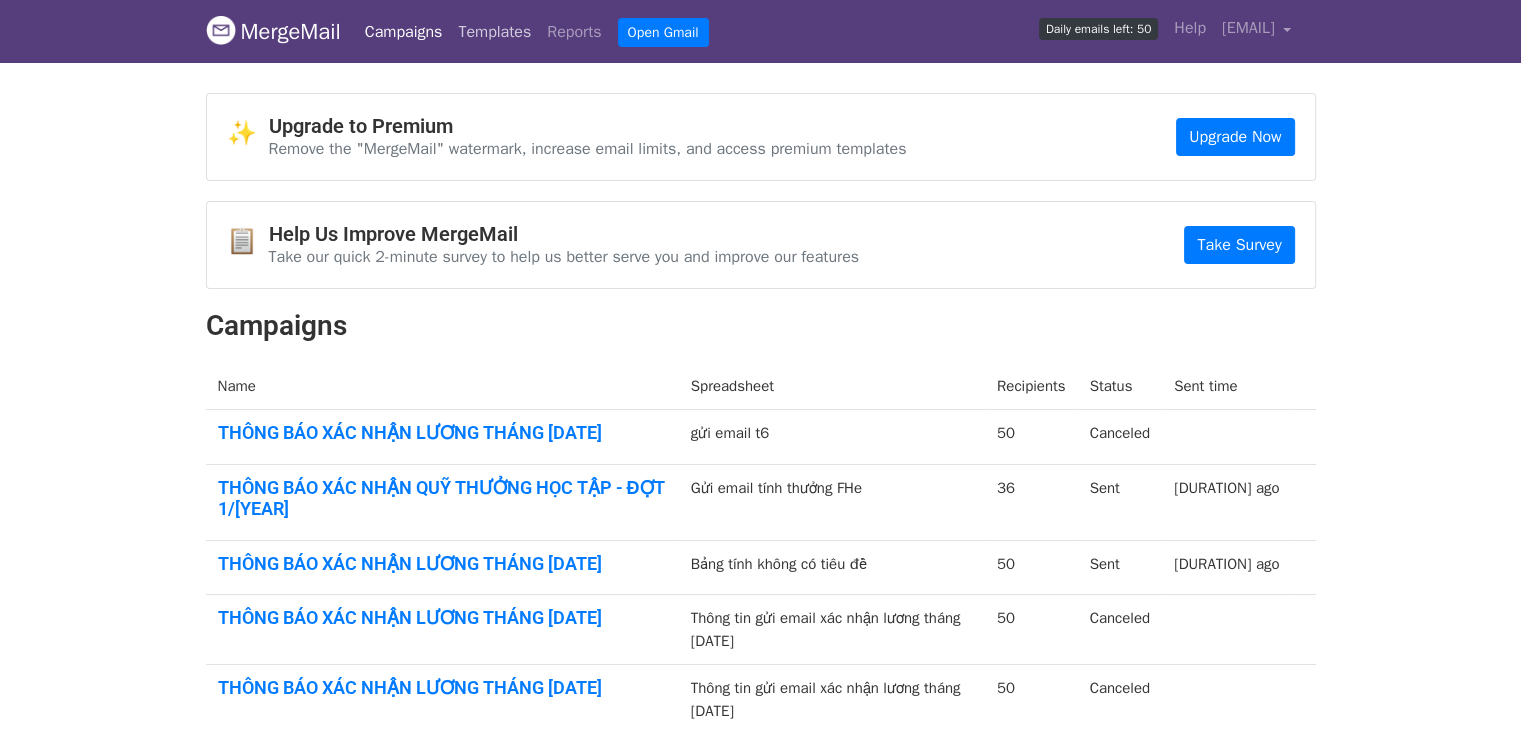click on "Templates" at bounding box center (494, 32) 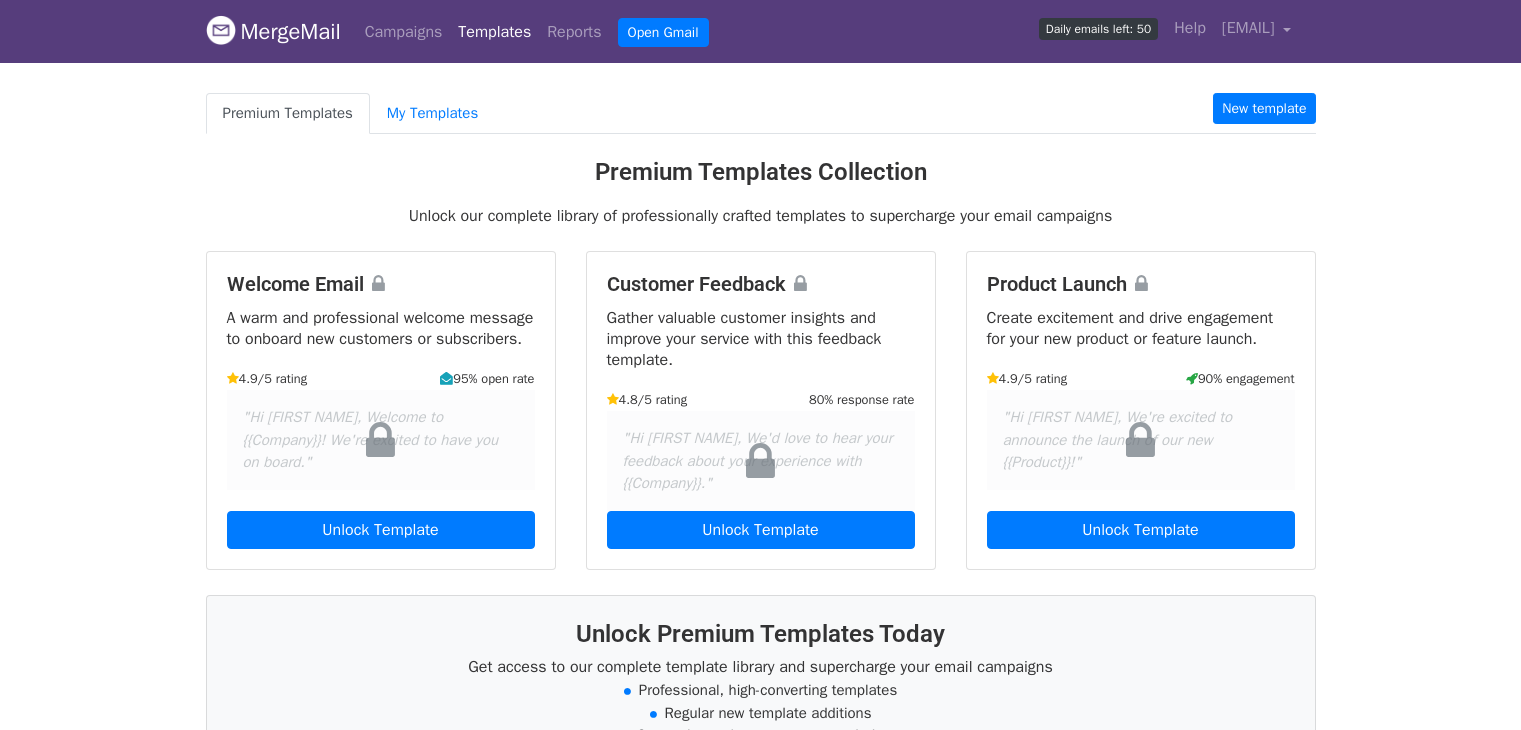 scroll, scrollTop: 0, scrollLeft: 0, axis: both 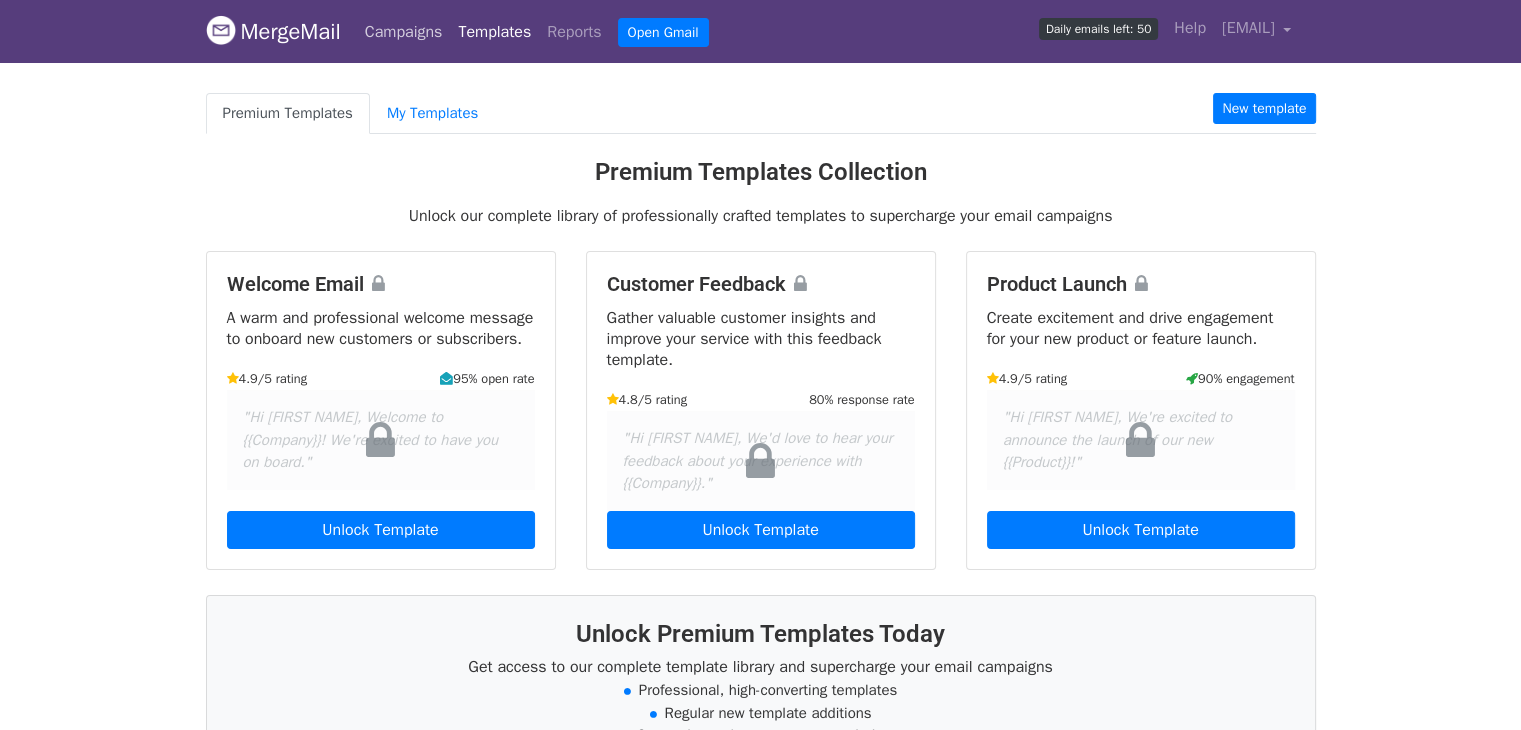 click on "Campaigns" at bounding box center [404, 32] 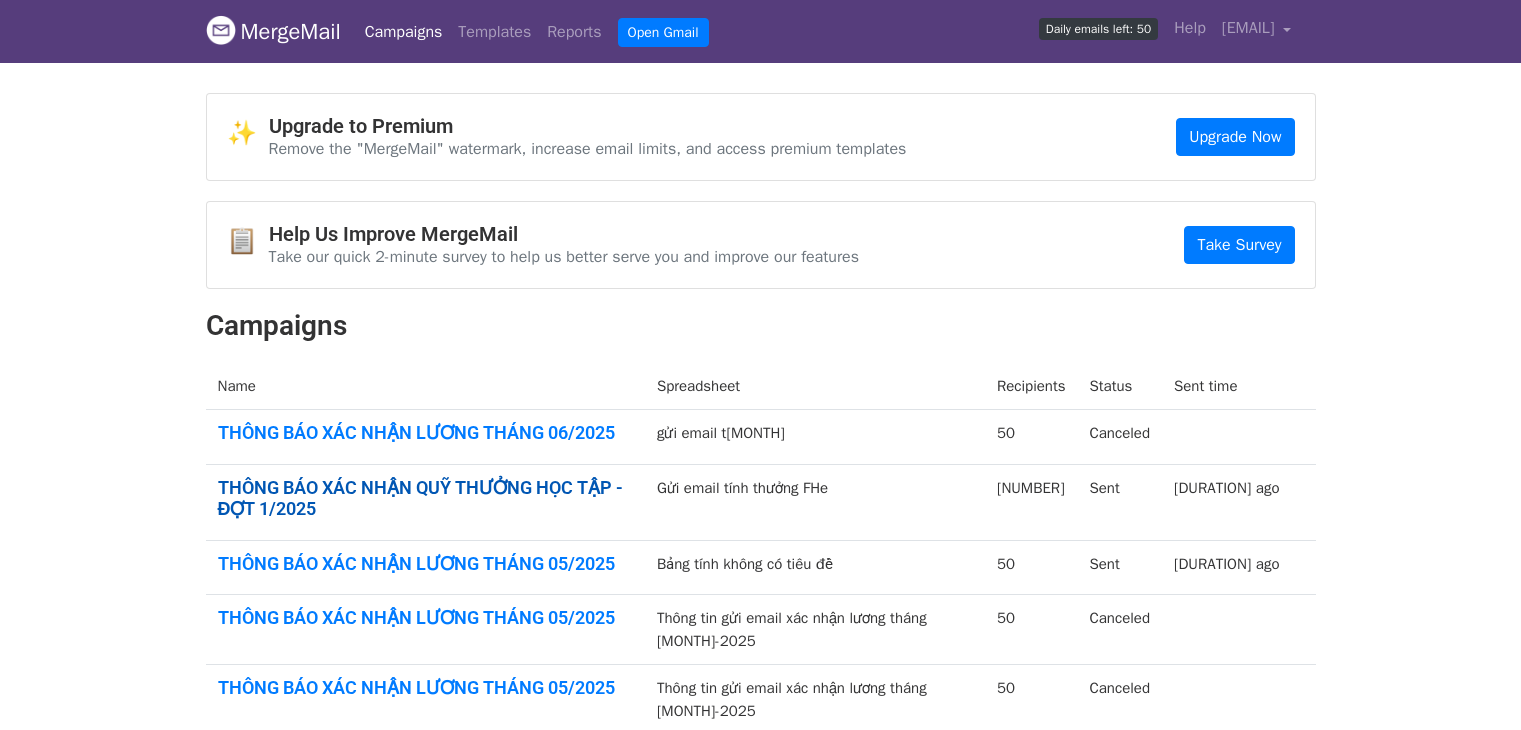 scroll, scrollTop: 0, scrollLeft: 0, axis: both 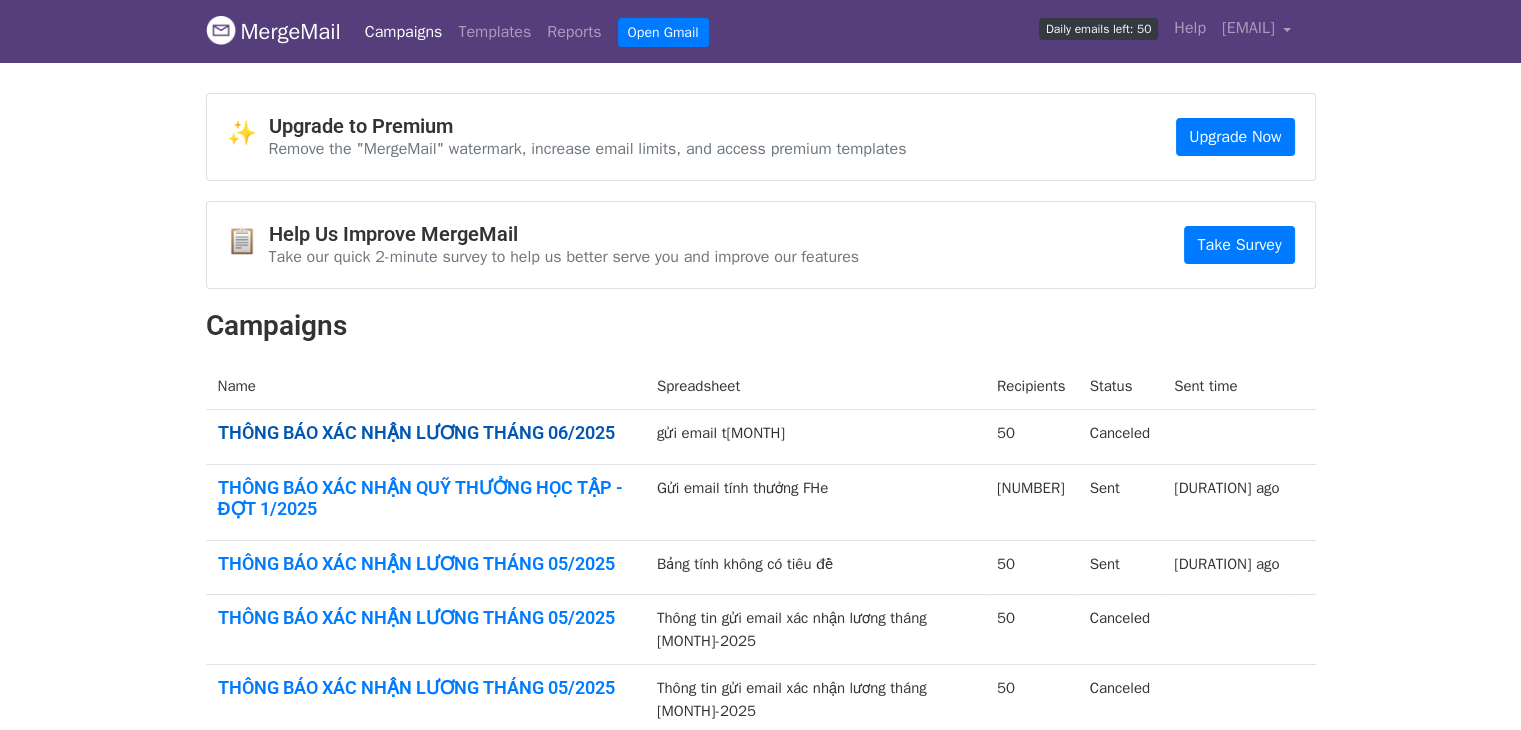 click on "THÔNG BÁO XÁC NHẬN LƯƠNG THÁNG [DATE]" at bounding box center (425, 433) 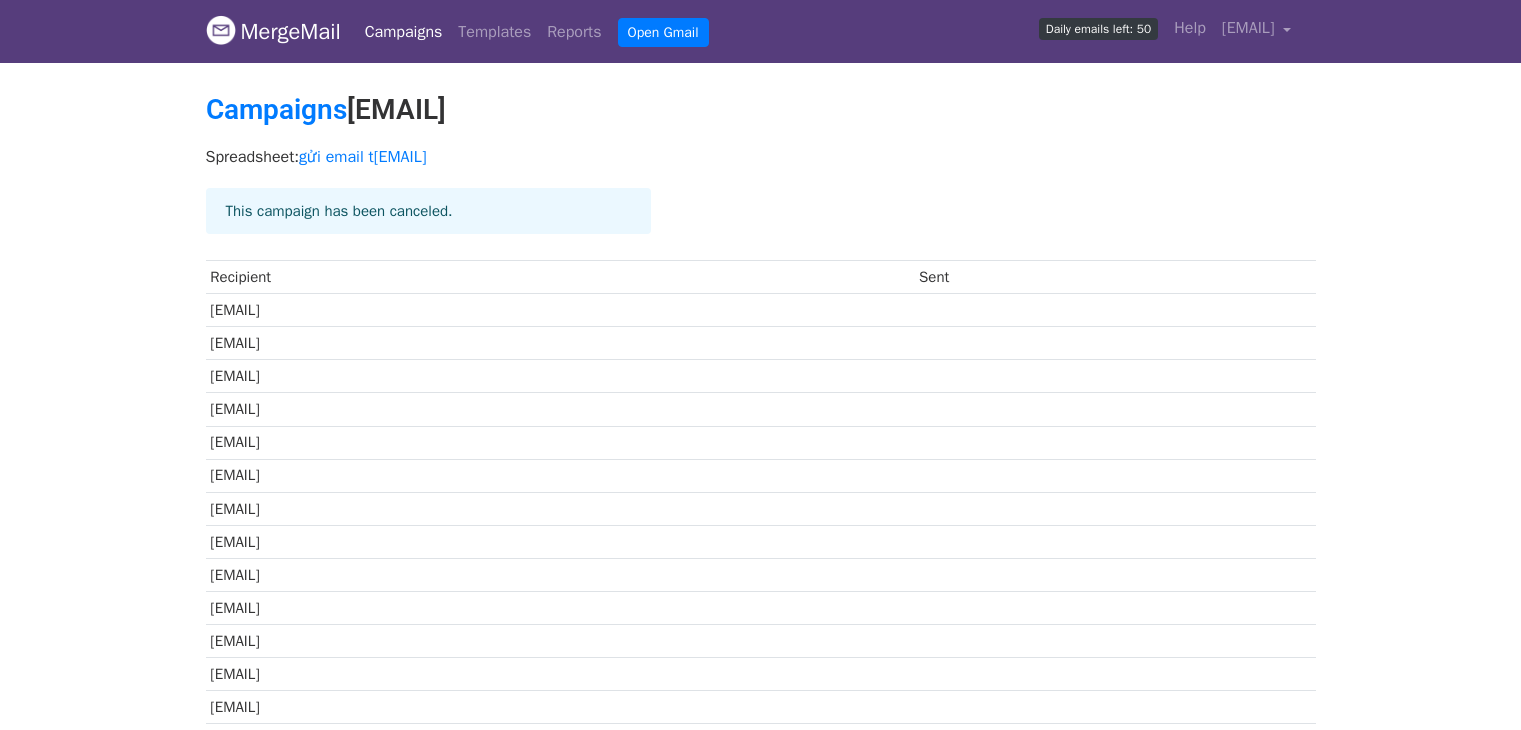 scroll, scrollTop: 0, scrollLeft: 0, axis: both 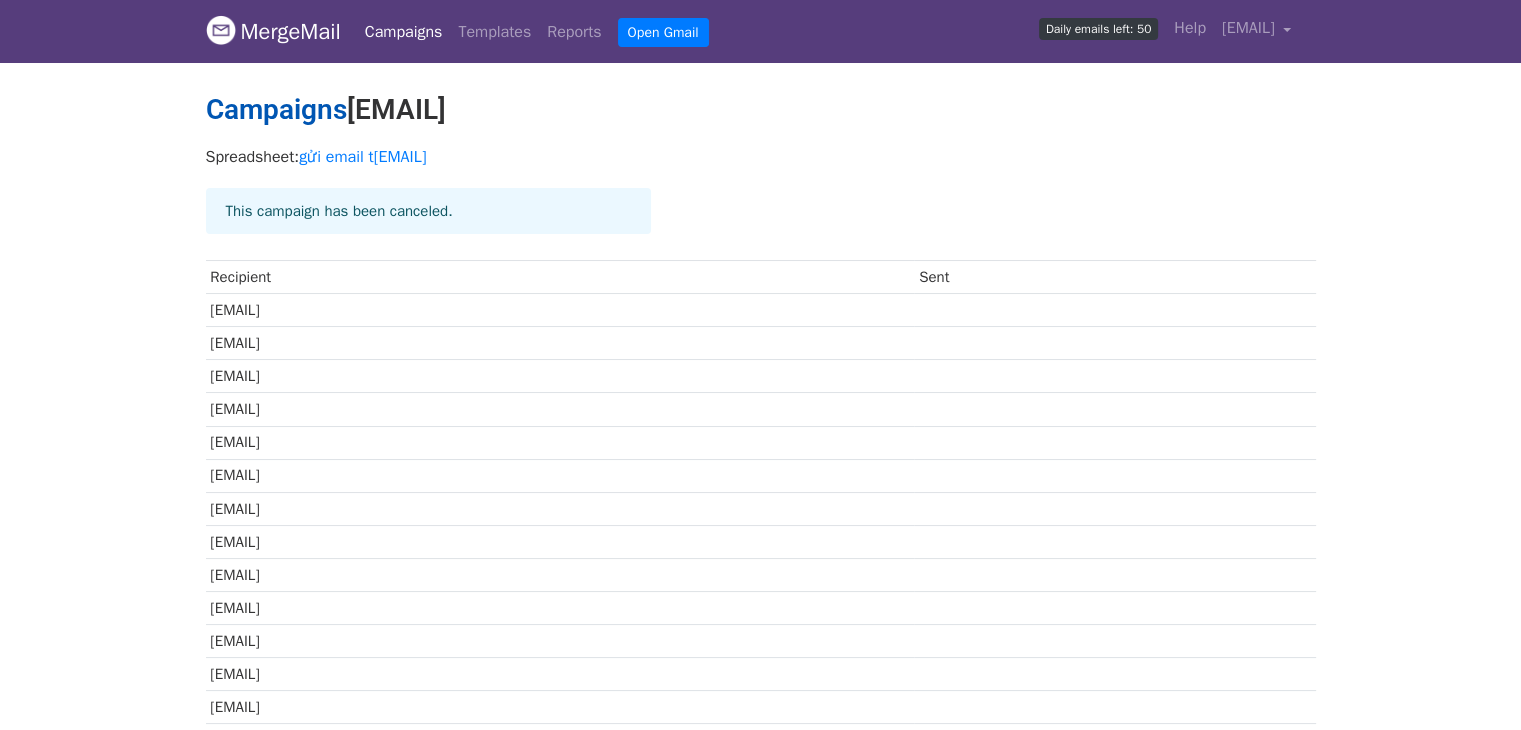 click on "Campaigns" at bounding box center (276, 109) 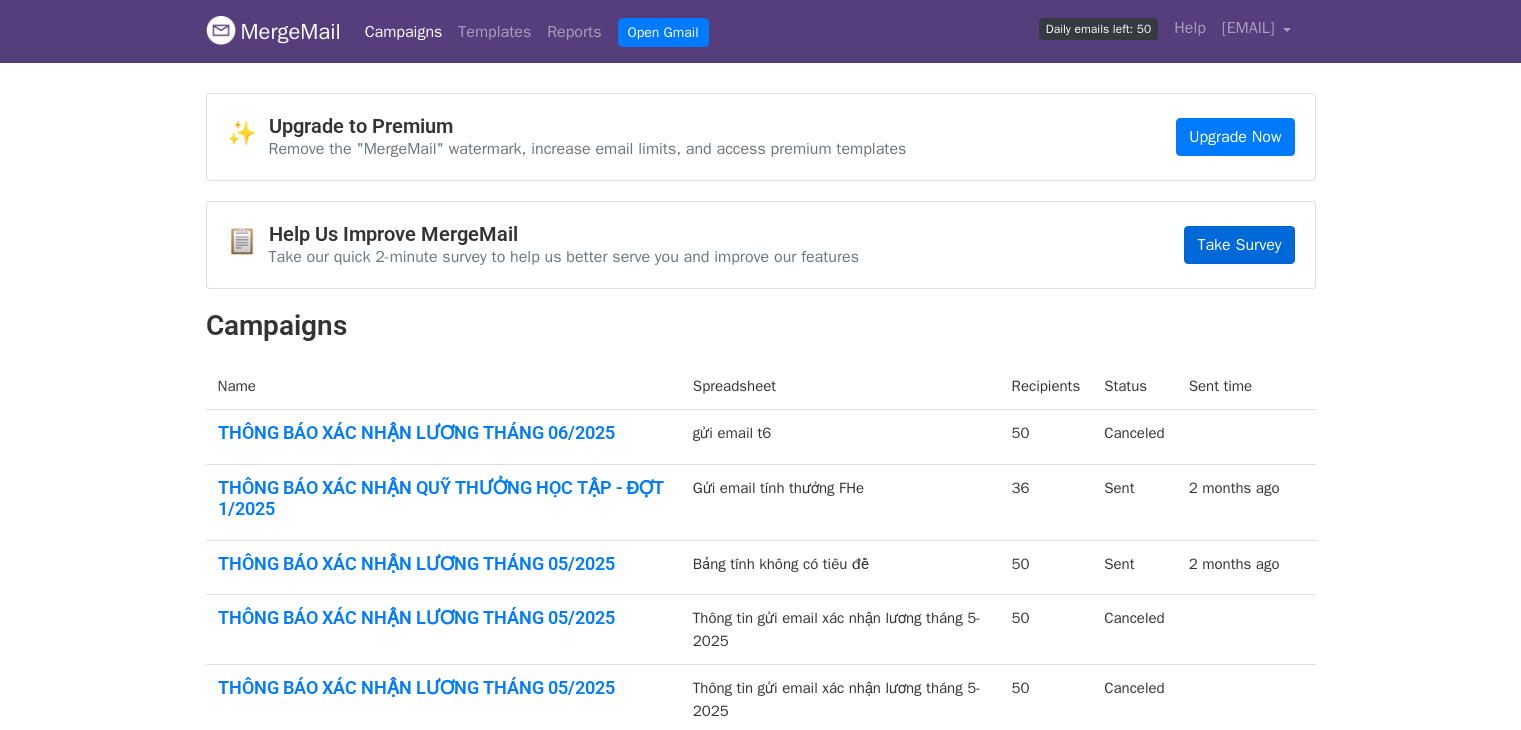 scroll, scrollTop: 0, scrollLeft: 0, axis: both 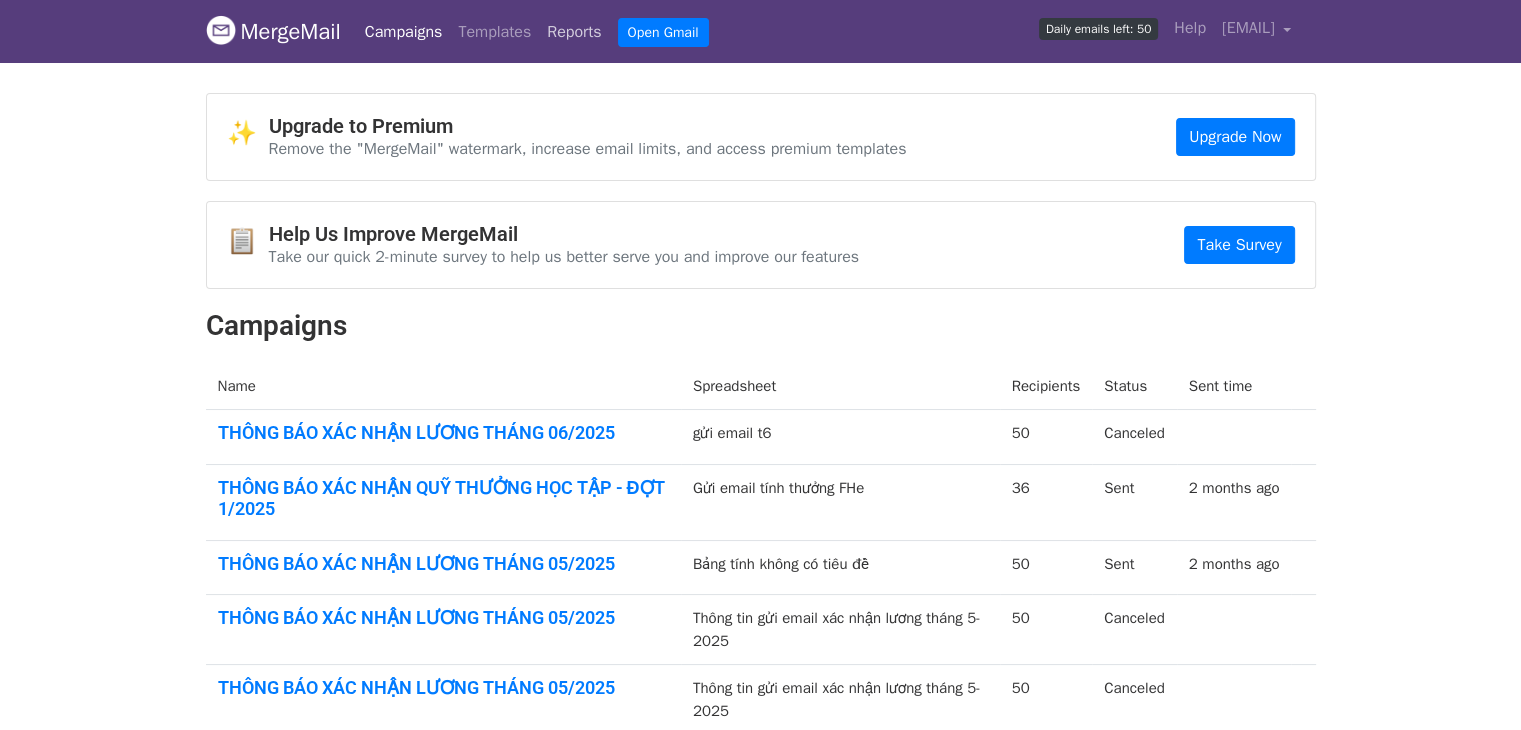 click on "Reports" at bounding box center (574, 32) 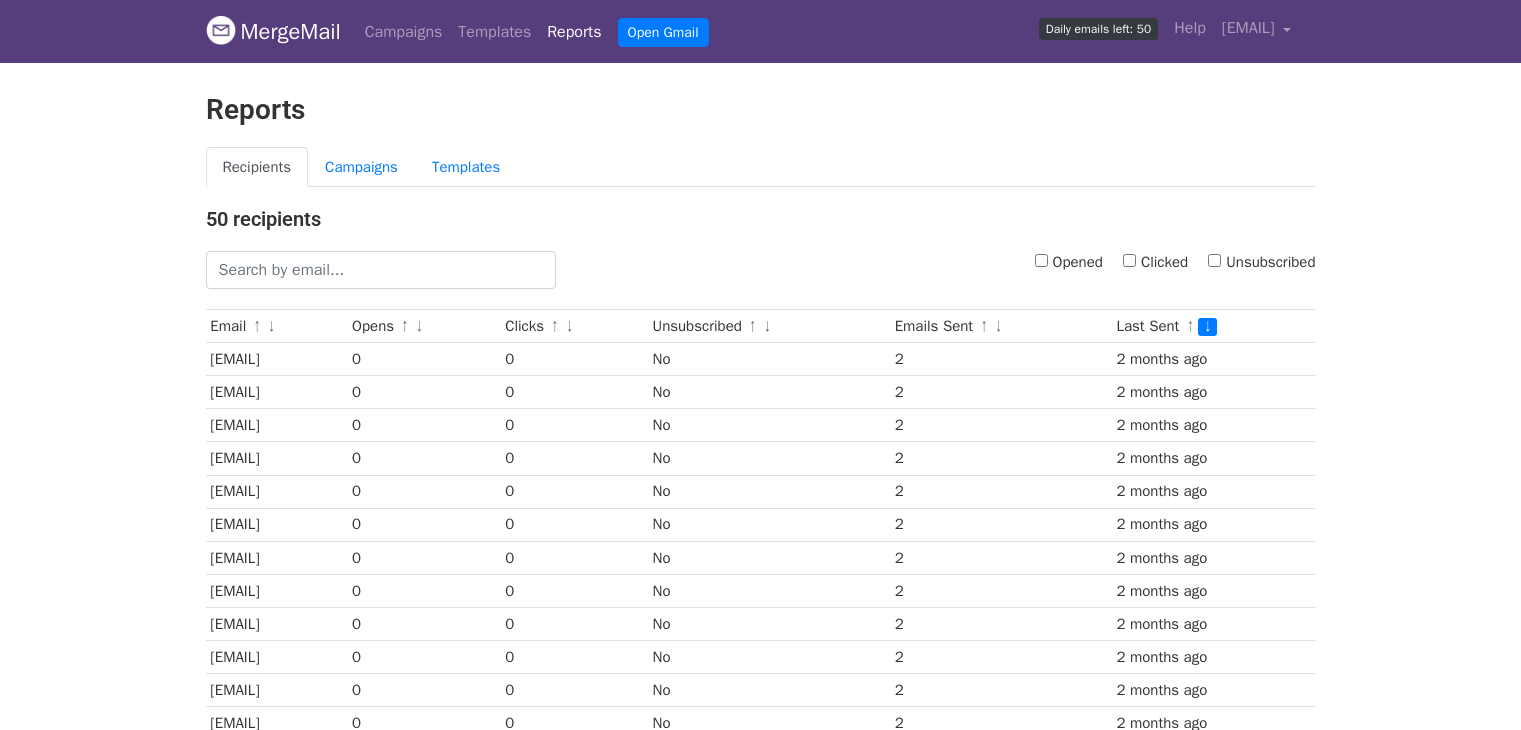 scroll, scrollTop: 0, scrollLeft: 0, axis: both 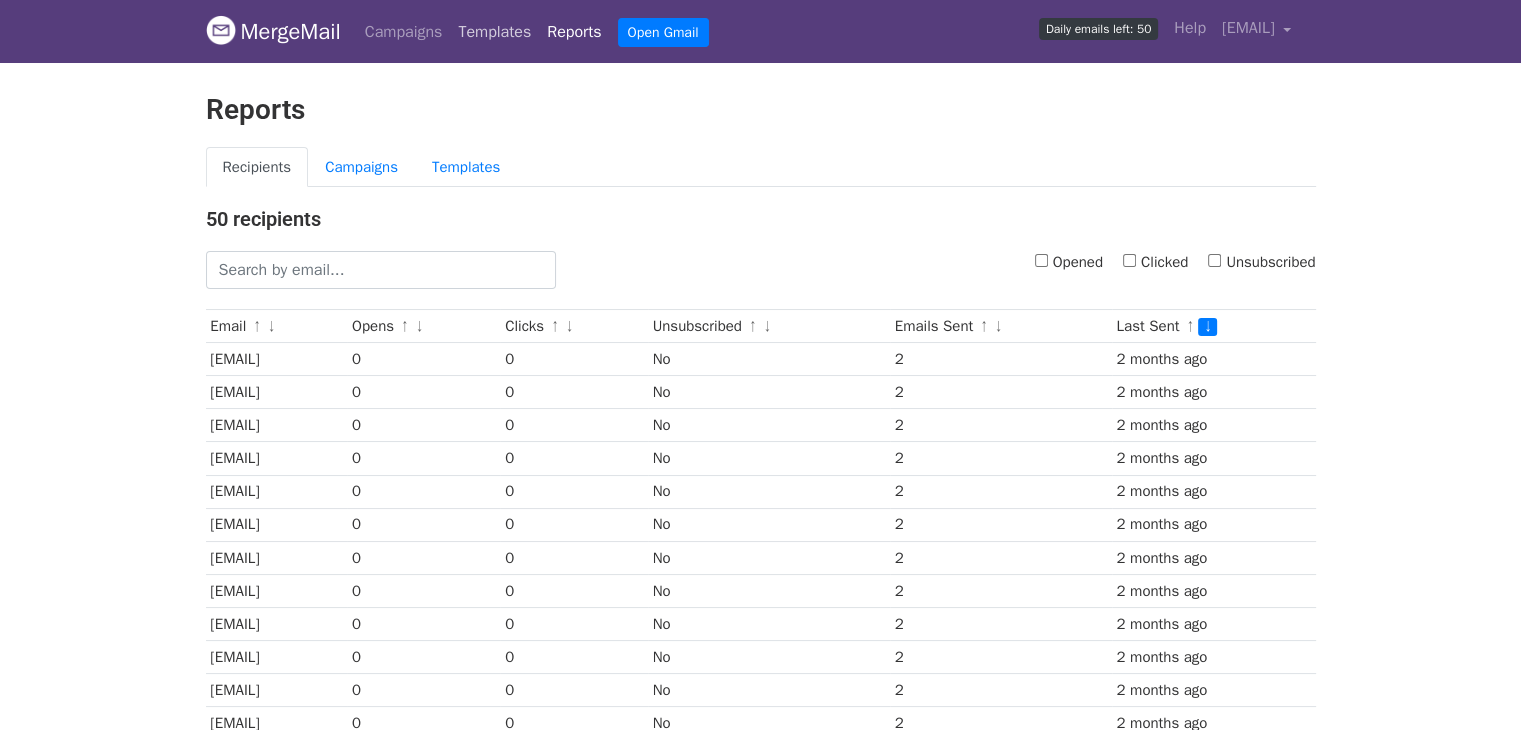 click on "Templates" at bounding box center [494, 32] 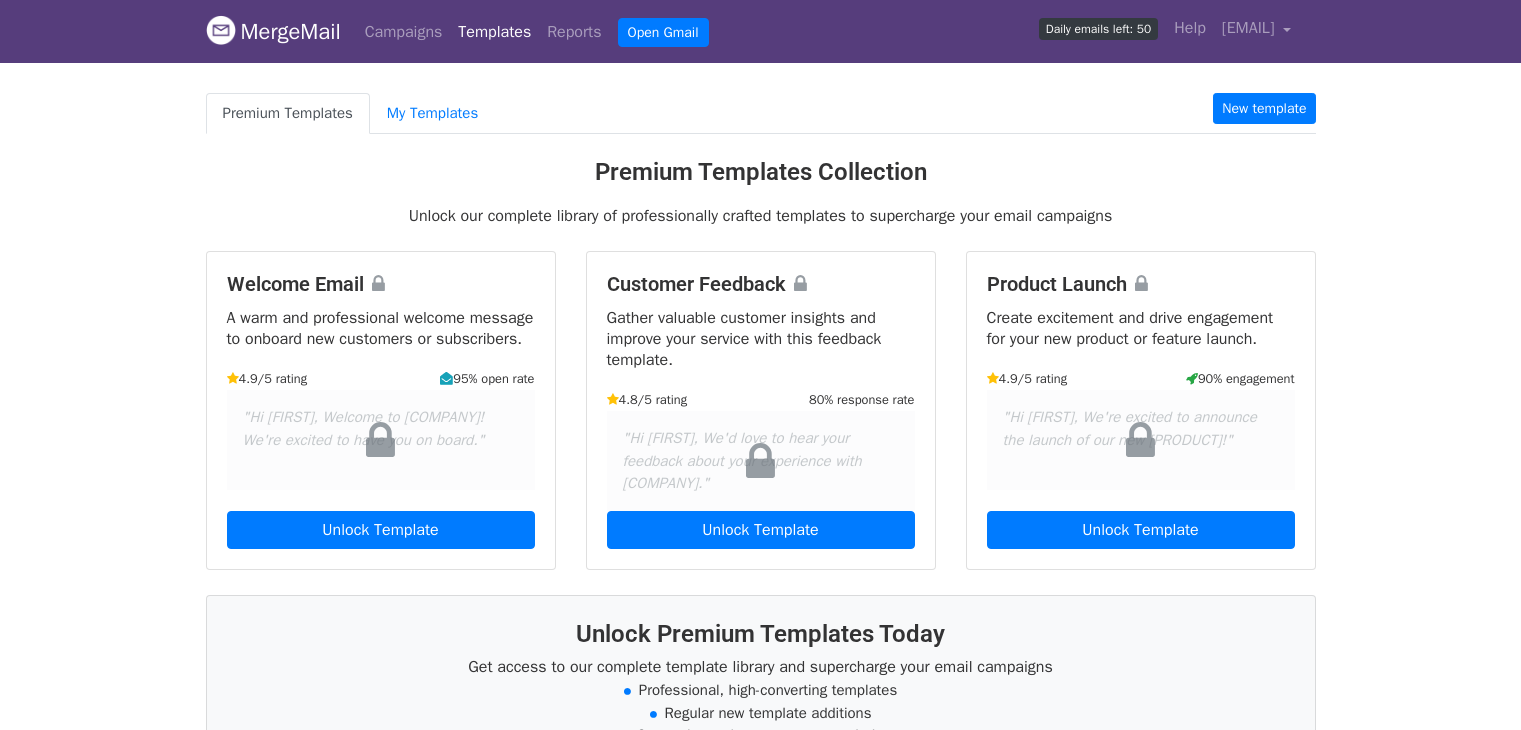 scroll, scrollTop: 0, scrollLeft: 0, axis: both 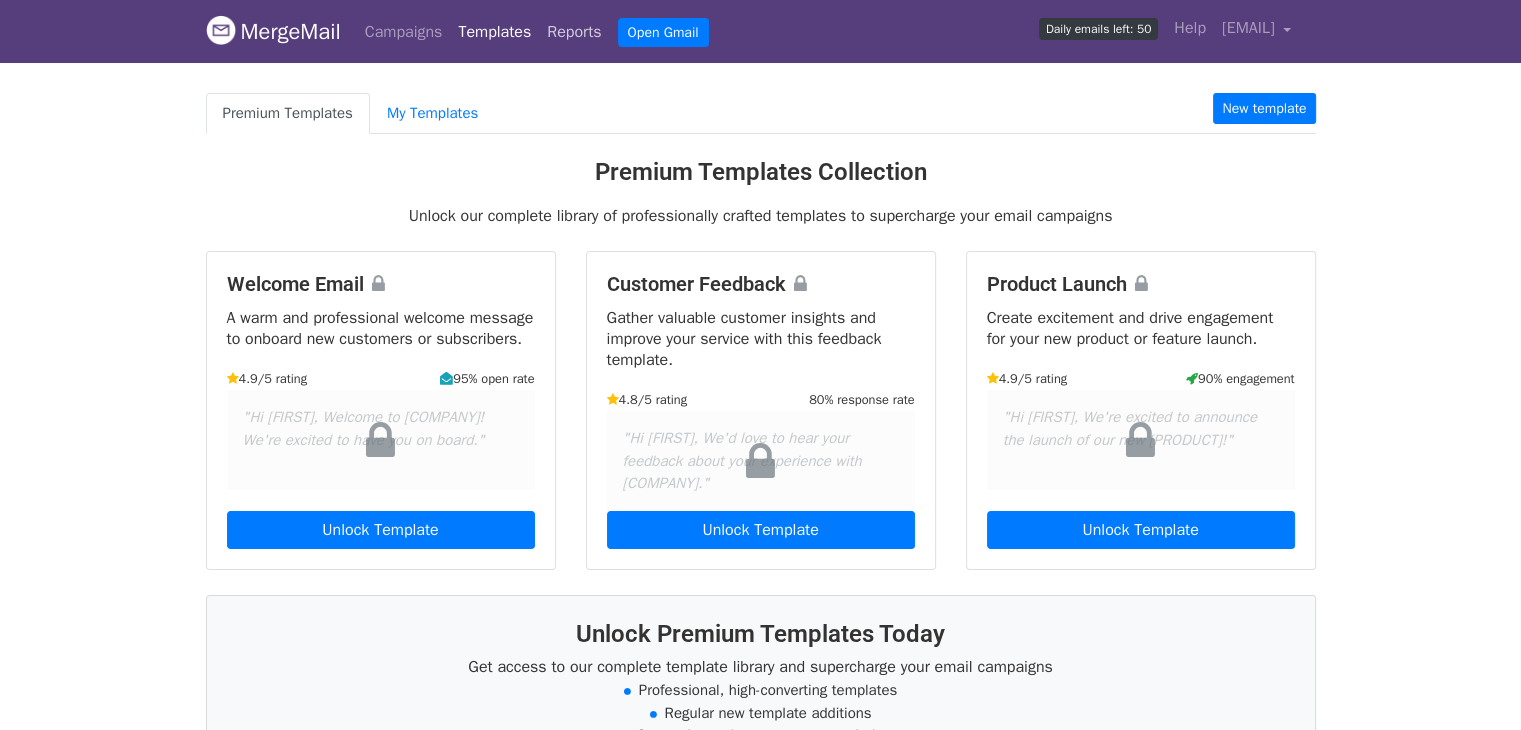 click on "Reports" at bounding box center (574, 32) 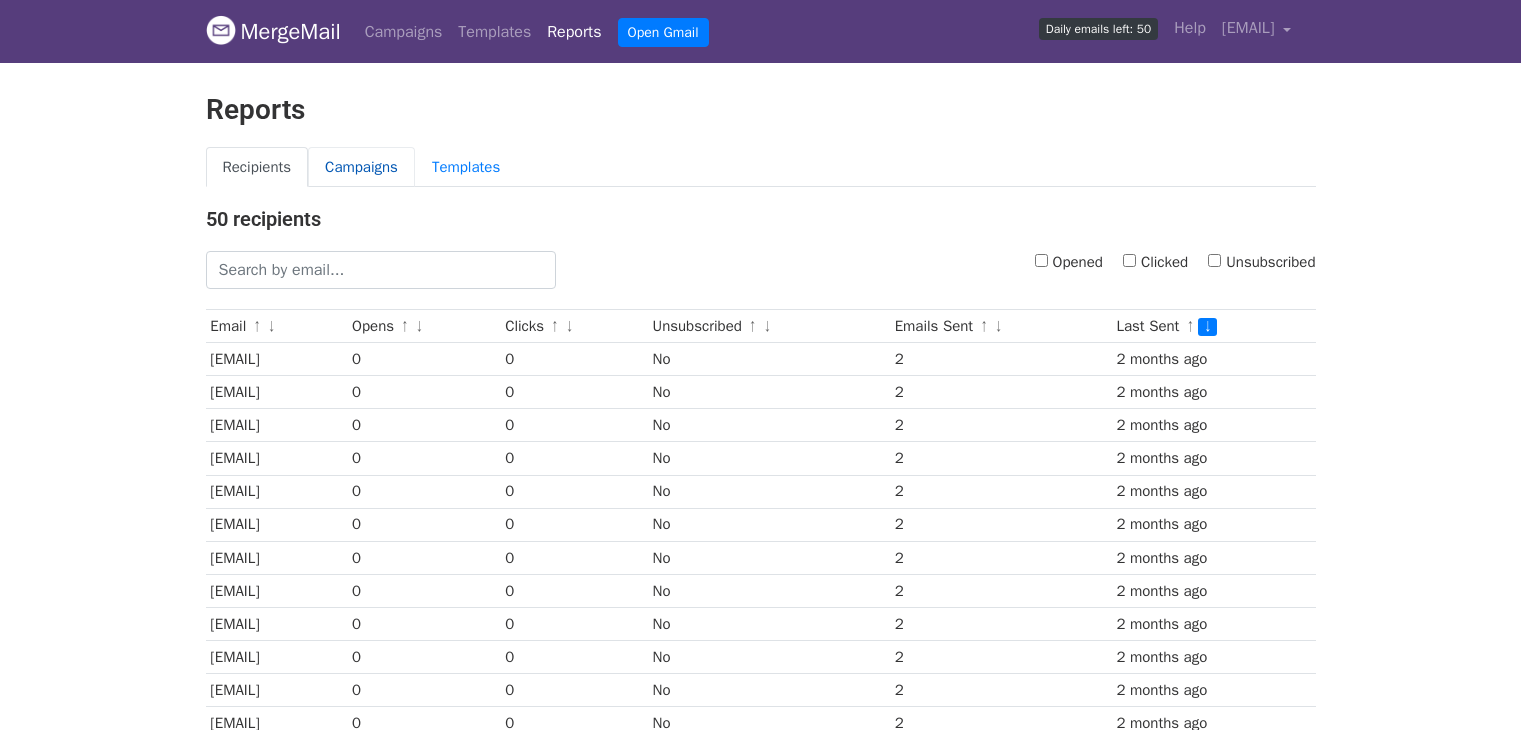 scroll, scrollTop: 0, scrollLeft: 0, axis: both 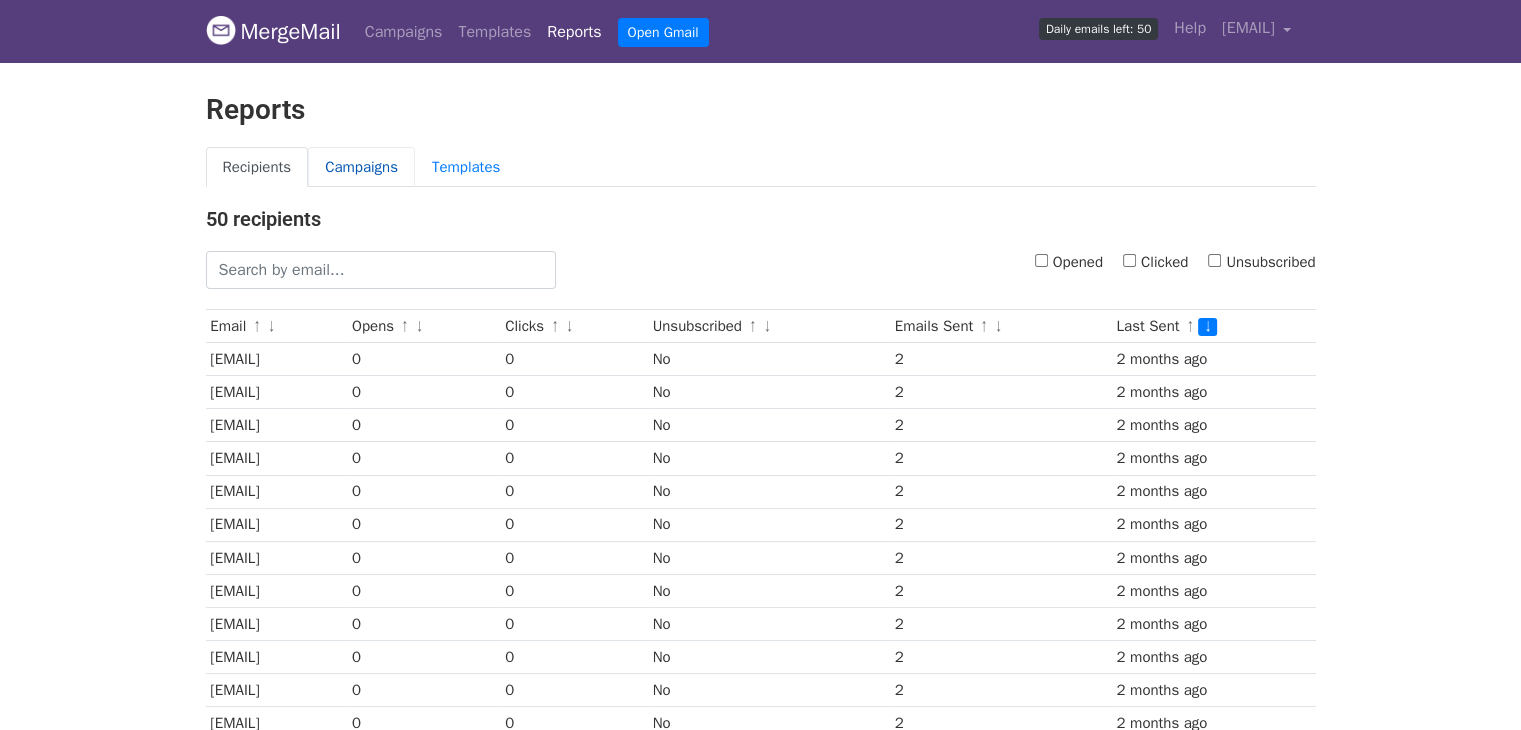 click on "Campaigns" at bounding box center [361, 167] 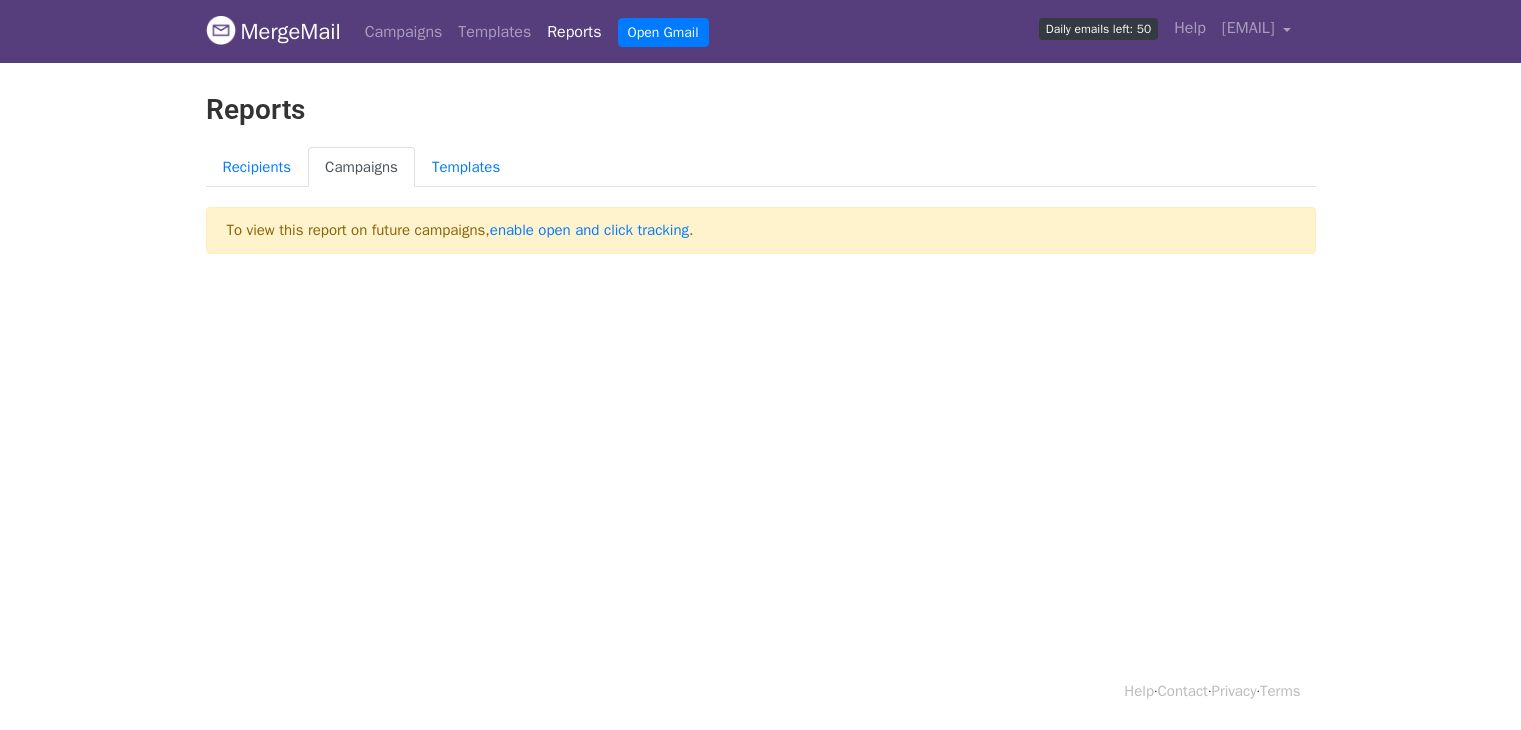 scroll, scrollTop: 0, scrollLeft: 0, axis: both 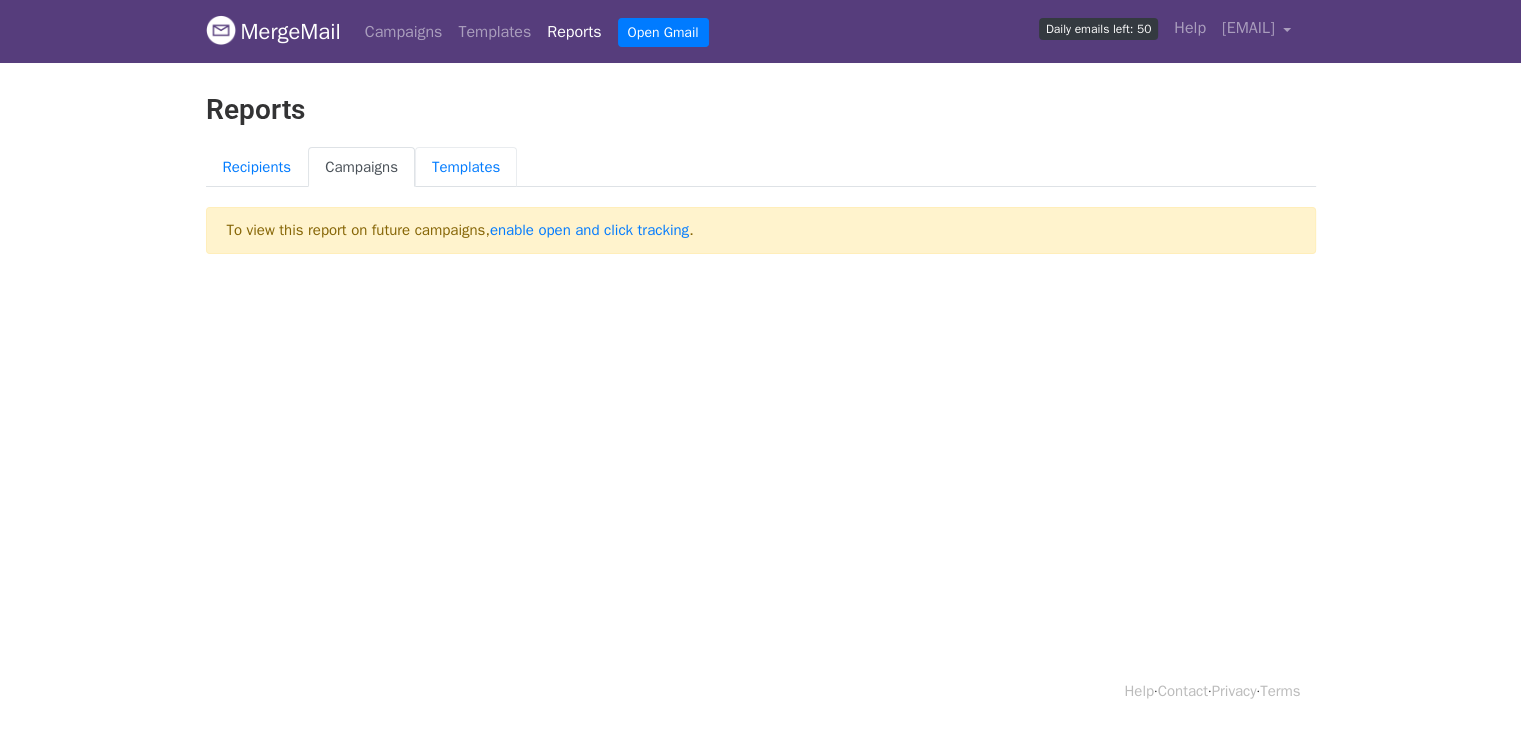 click on "Templates" at bounding box center (466, 167) 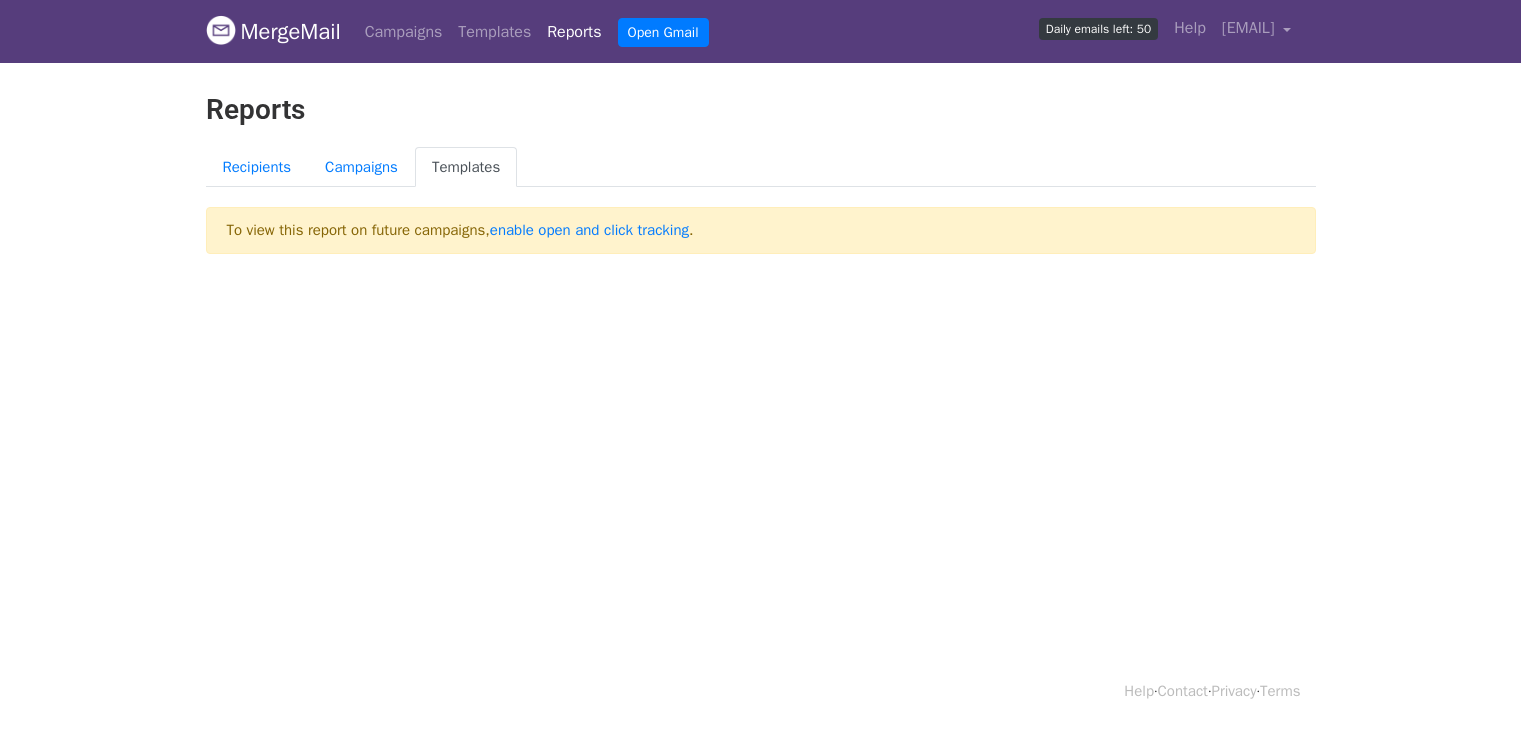 scroll, scrollTop: 0, scrollLeft: 0, axis: both 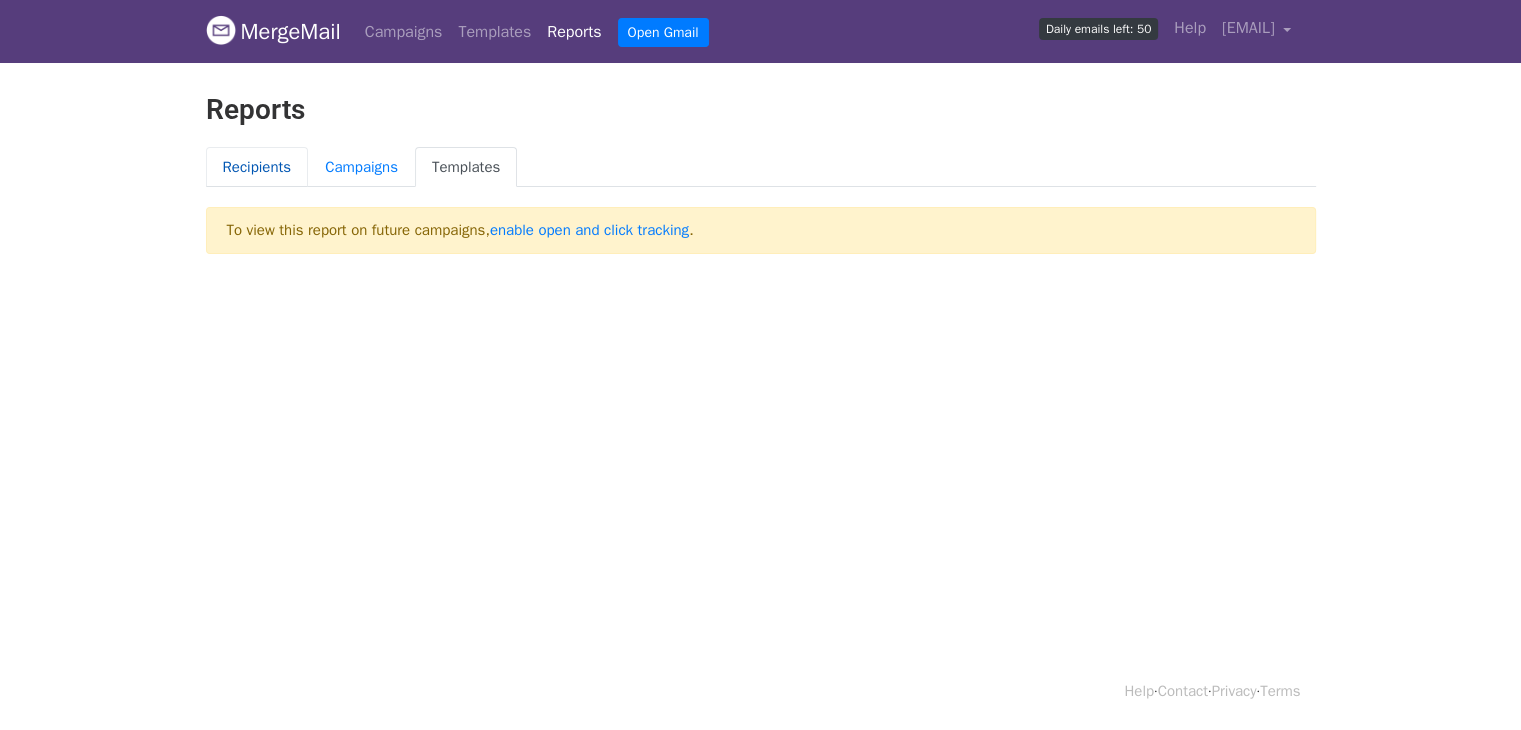 click on "Recipients" at bounding box center [257, 167] 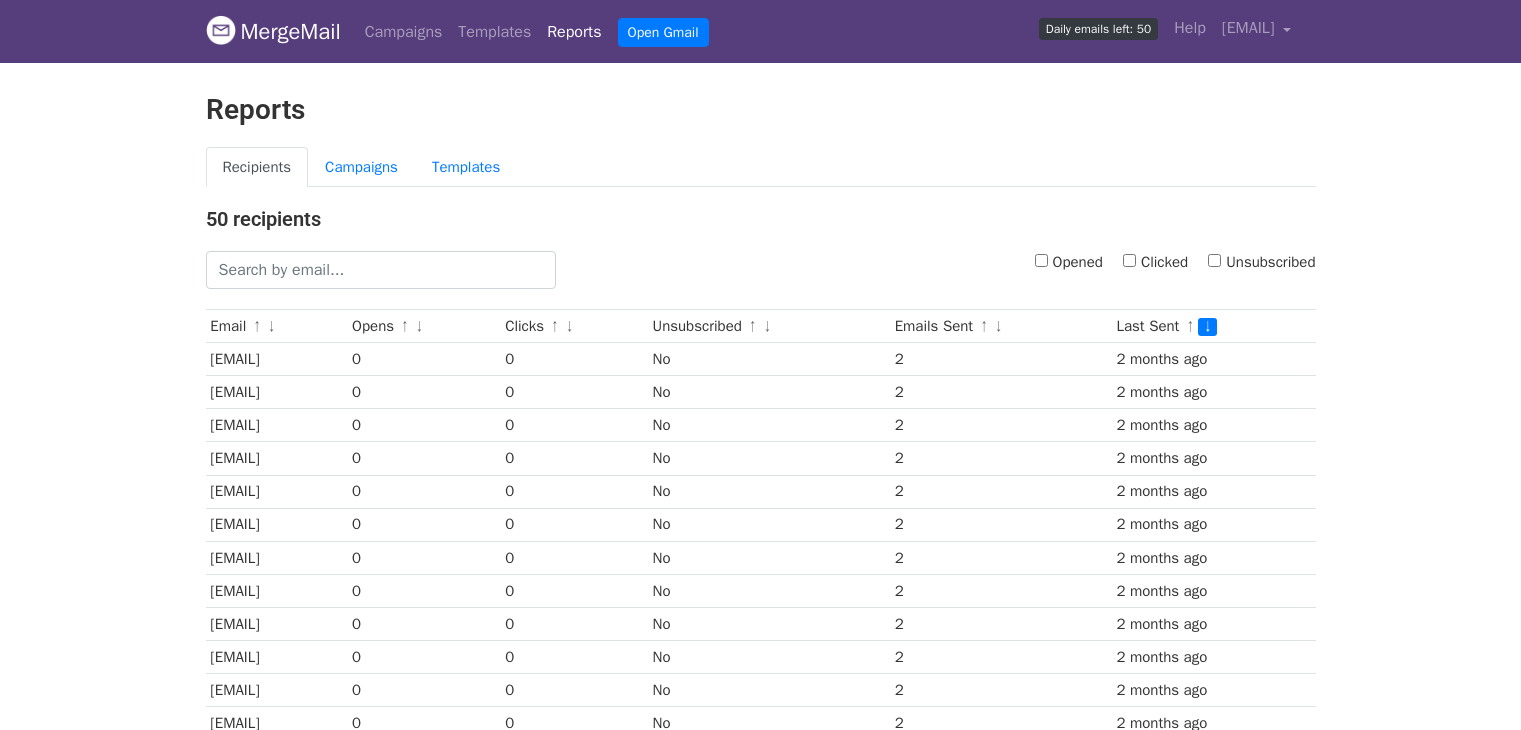 scroll, scrollTop: 0, scrollLeft: 0, axis: both 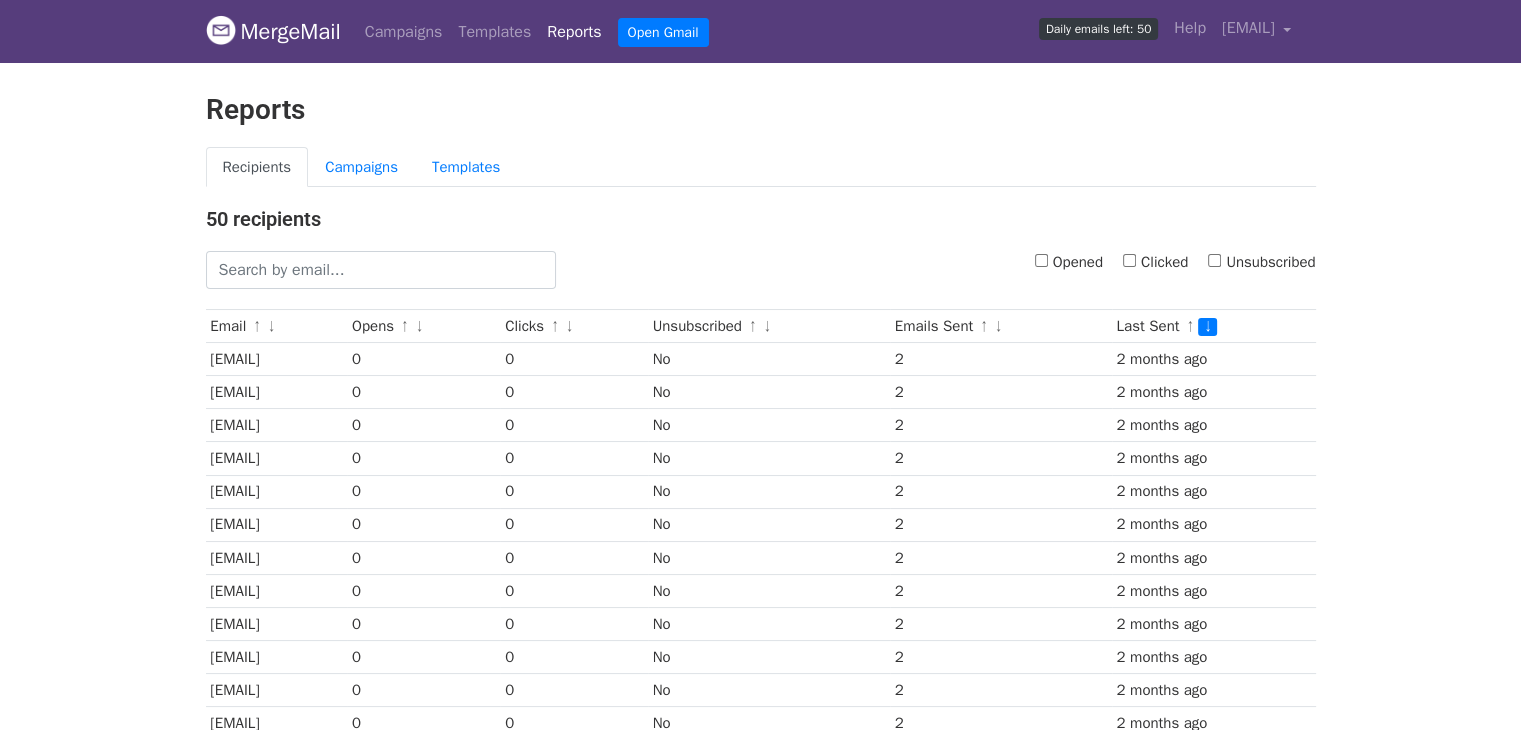 click on "MergeMail
Campaigns
Templates
Reports
Open Gmail
Daily emails left: 50
Help
acc@ecomobile.vn
Account
Unsubscribes
Integrations
Notification Settings
Sign out" at bounding box center [761, 31] 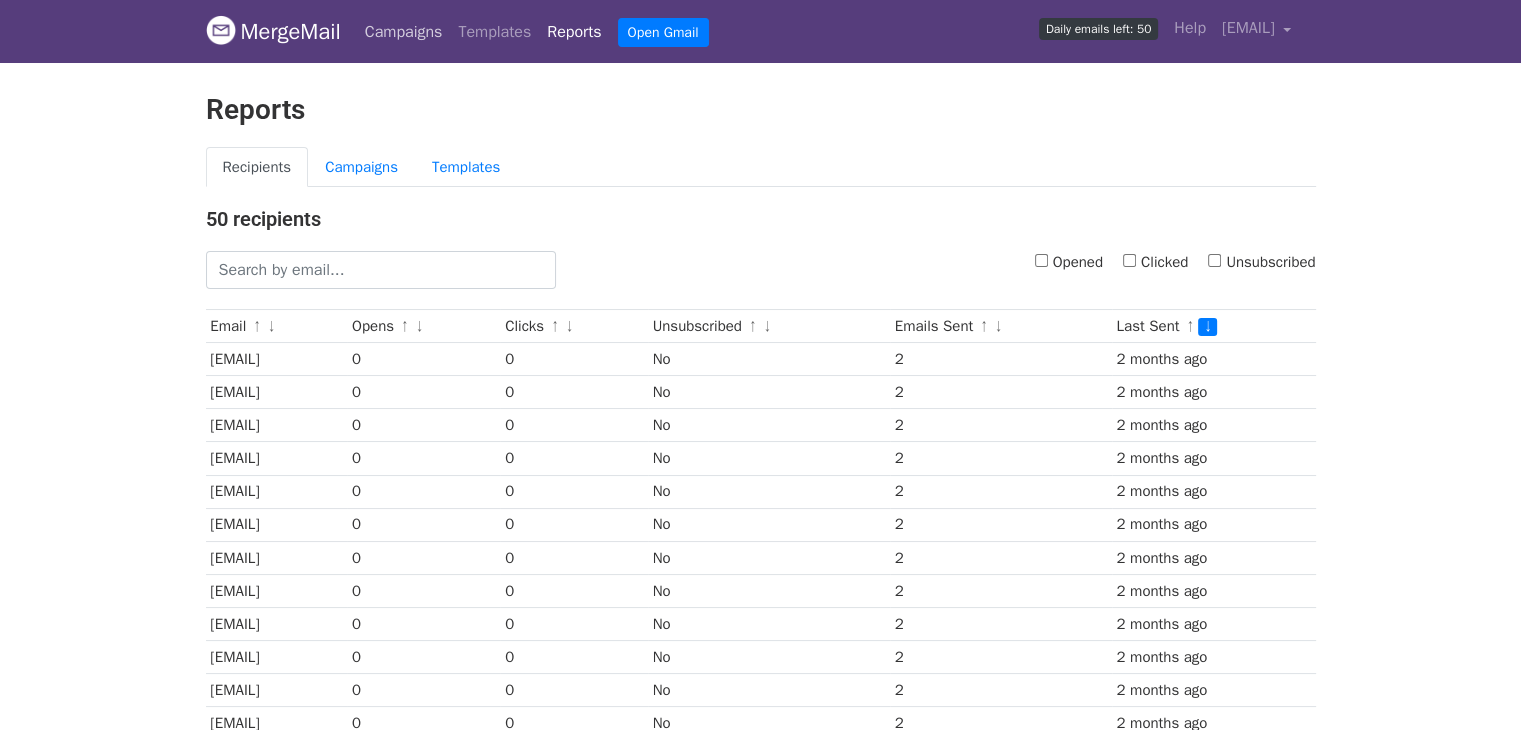click on "Campaigns" at bounding box center (404, 32) 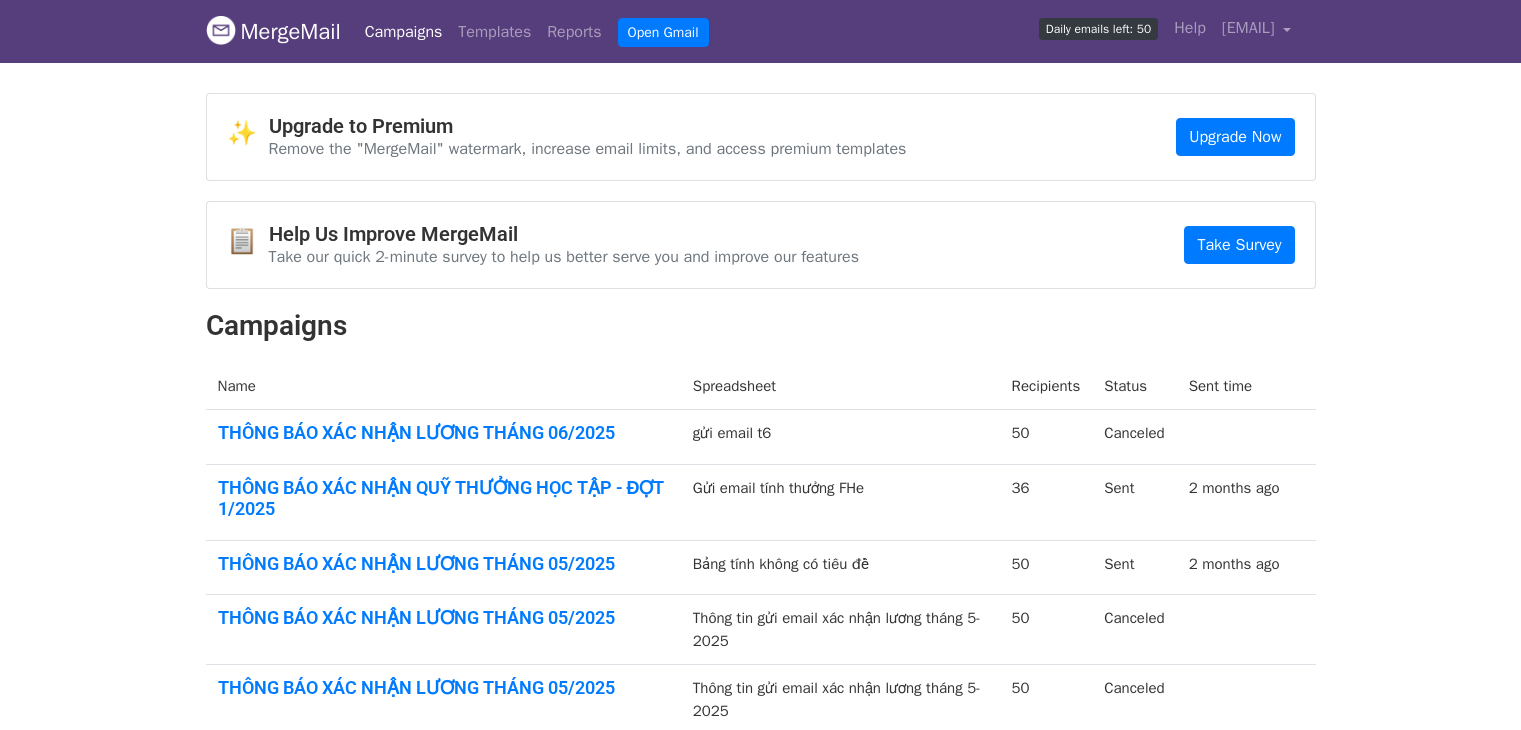 scroll, scrollTop: 0, scrollLeft: 0, axis: both 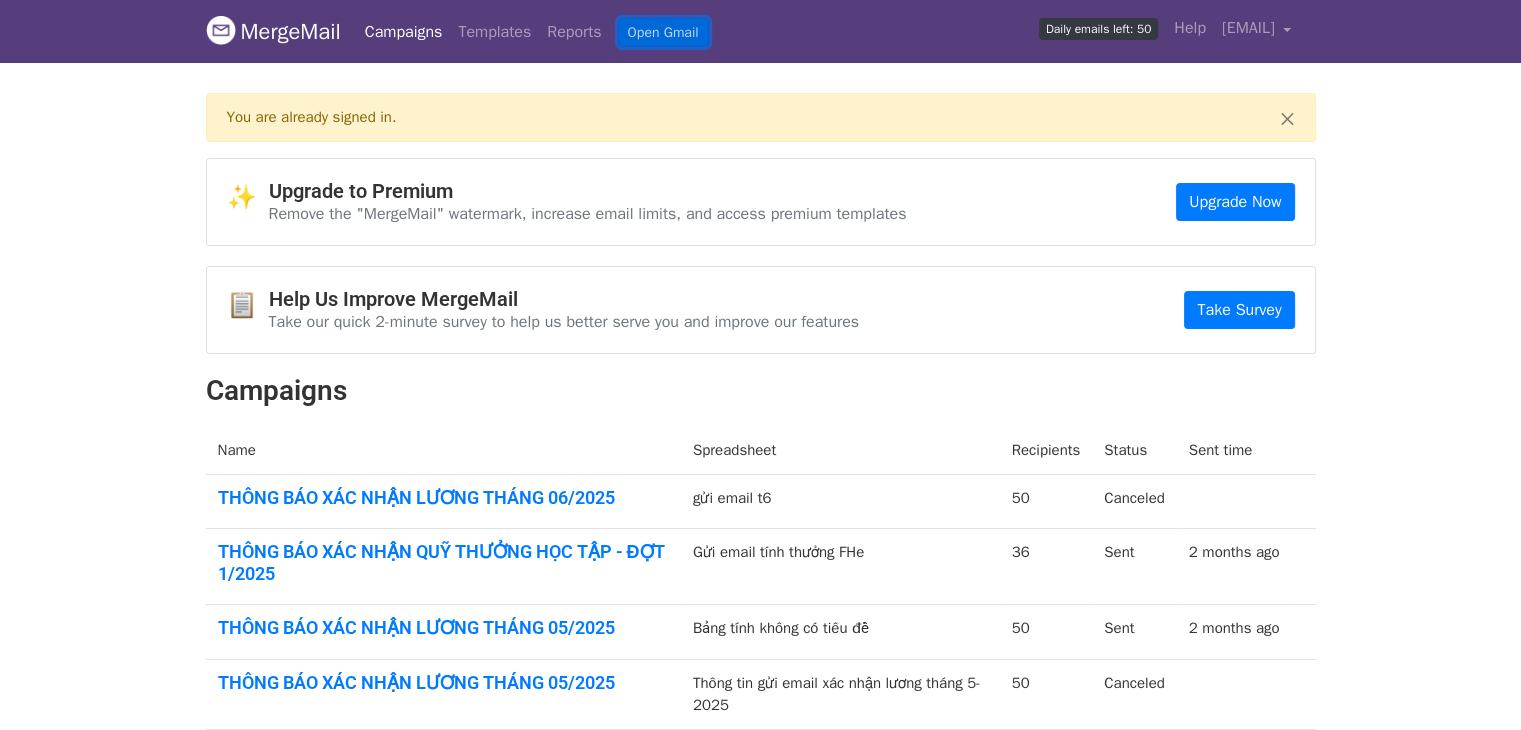click on "Open Gmail" at bounding box center (663, 32) 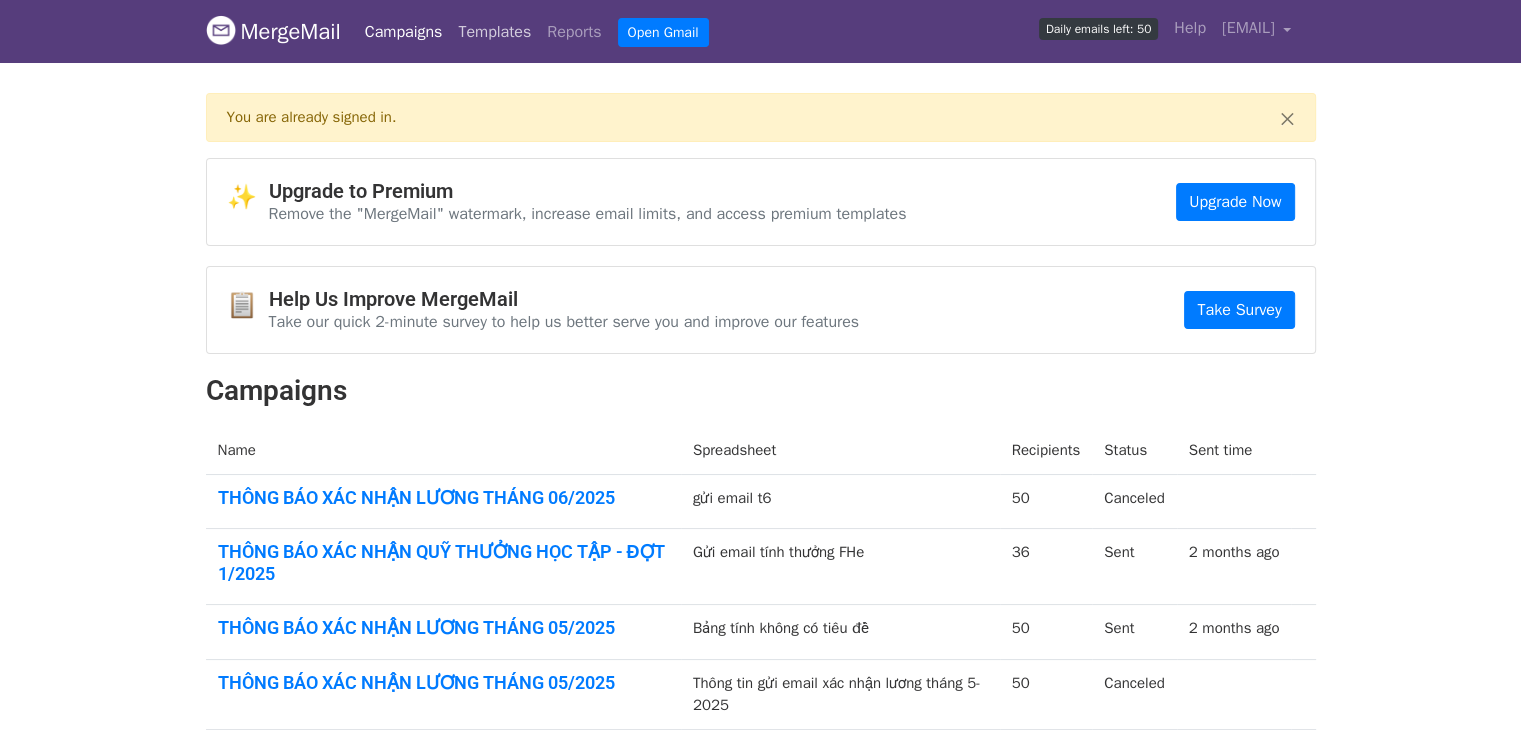 click on "Templates" at bounding box center (494, 32) 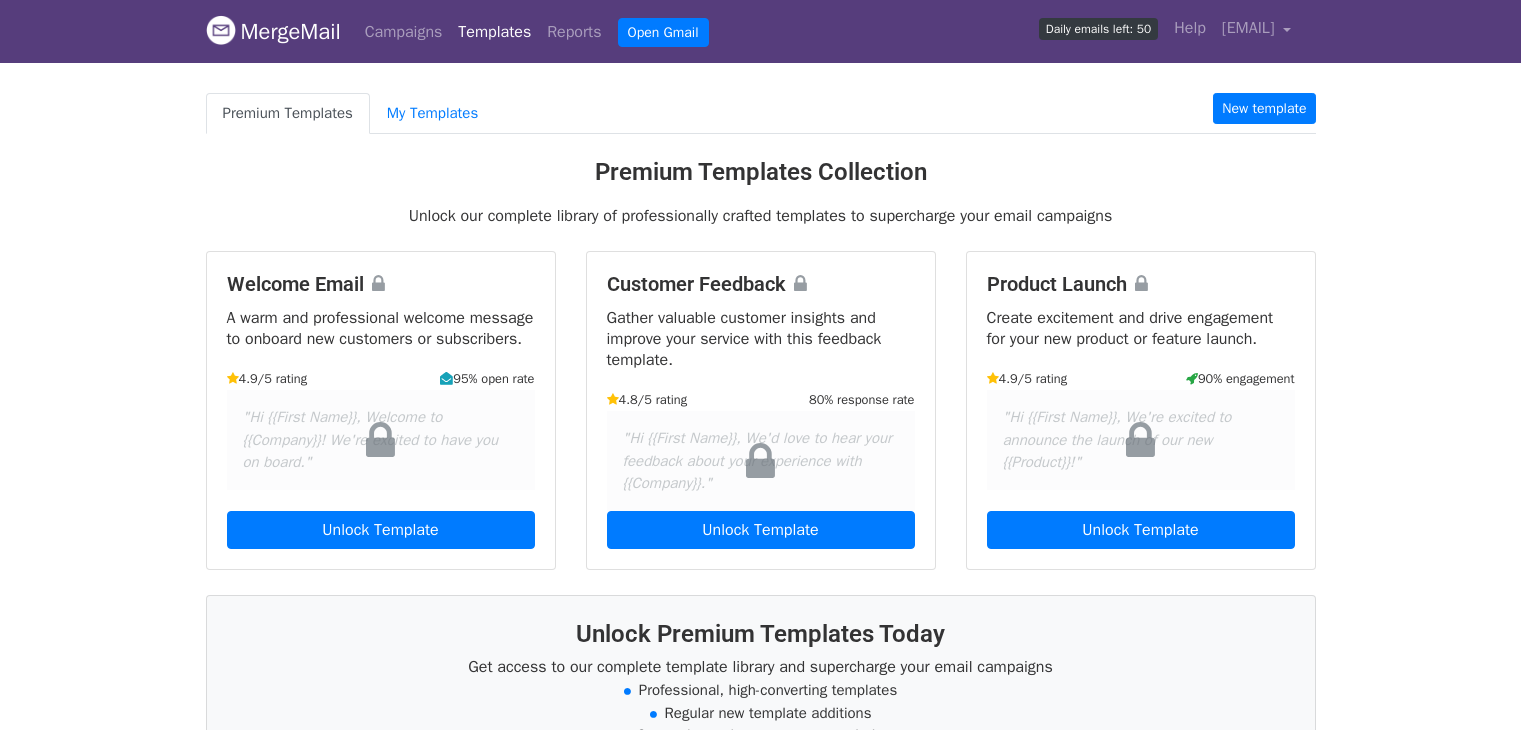 scroll, scrollTop: 0, scrollLeft: 0, axis: both 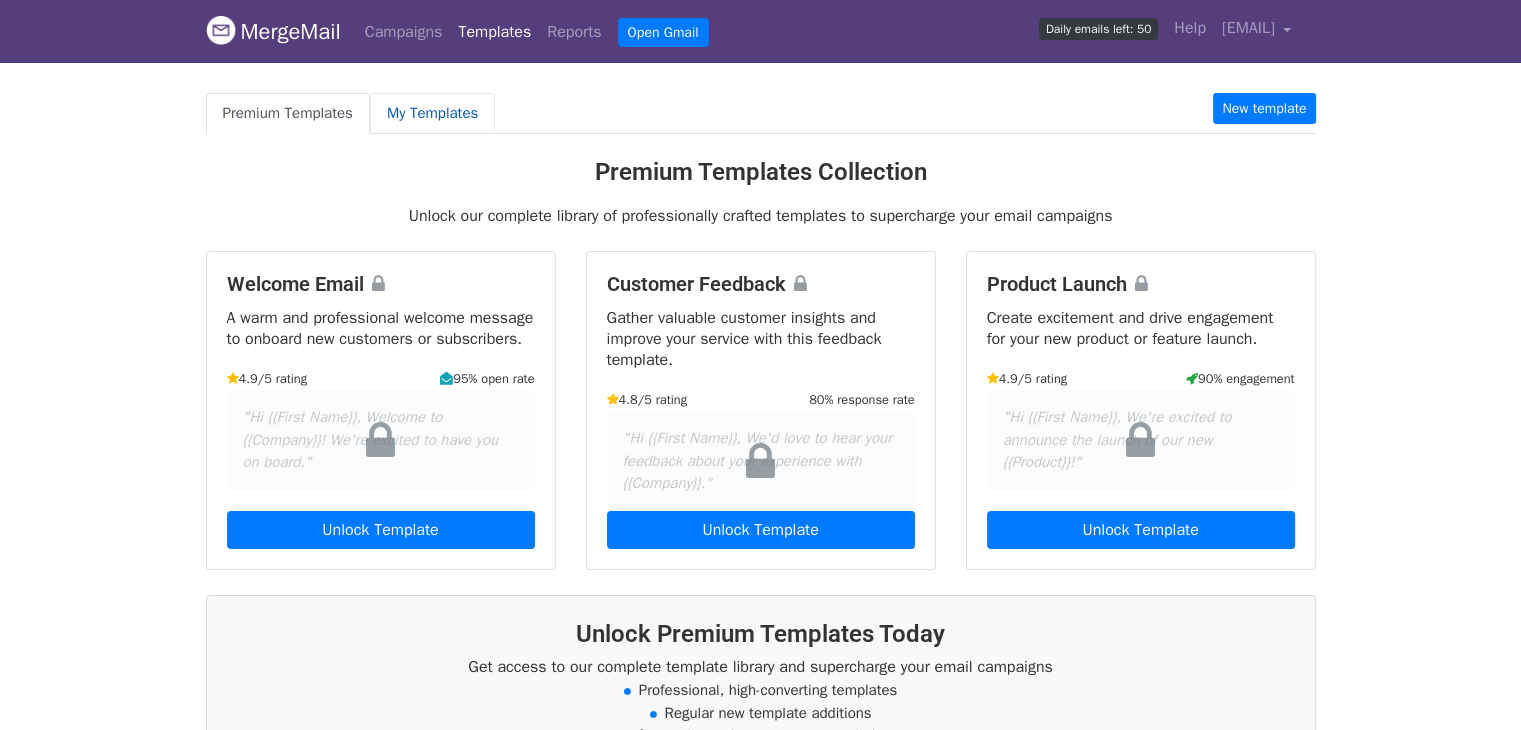 click on "My Templates" at bounding box center [432, 113] 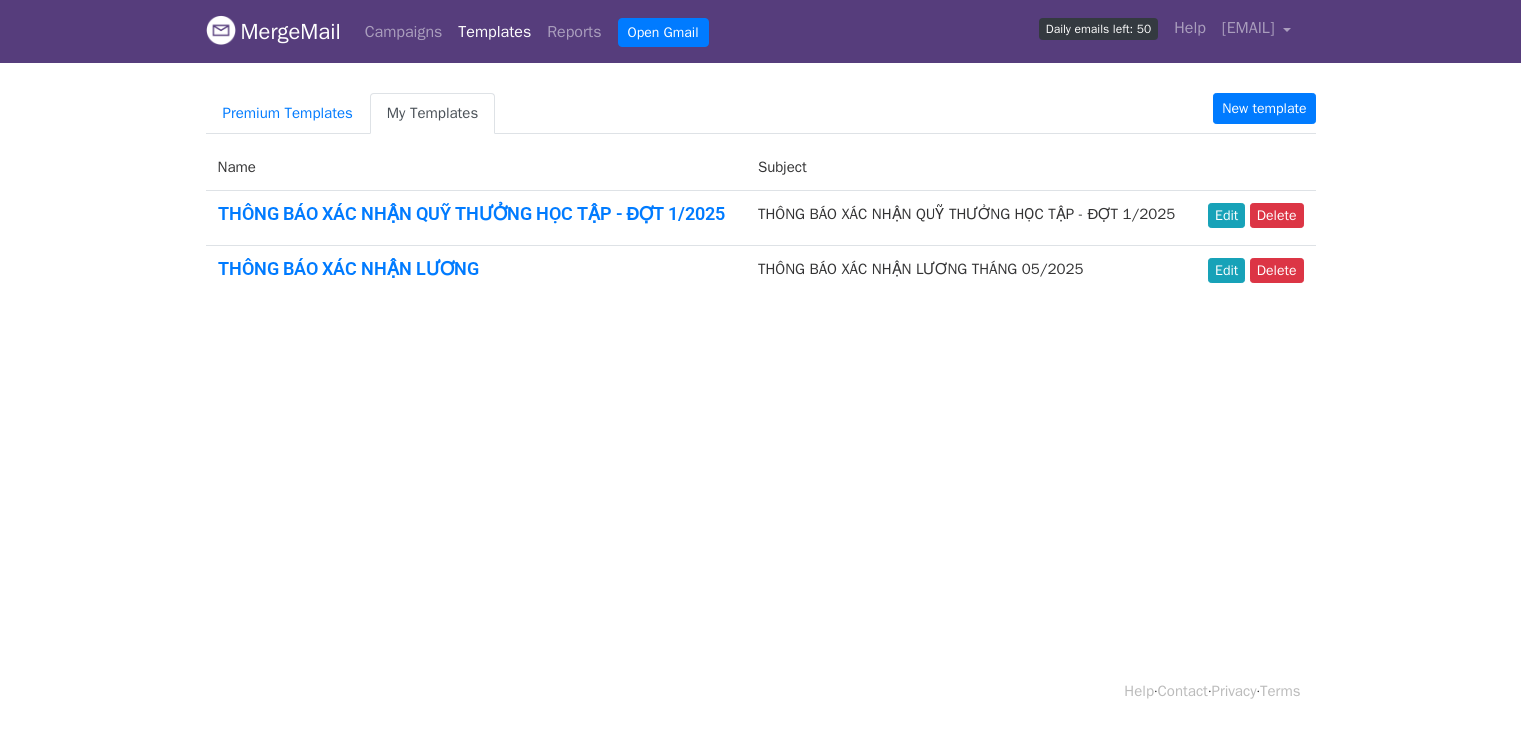scroll, scrollTop: 0, scrollLeft: 0, axis: both 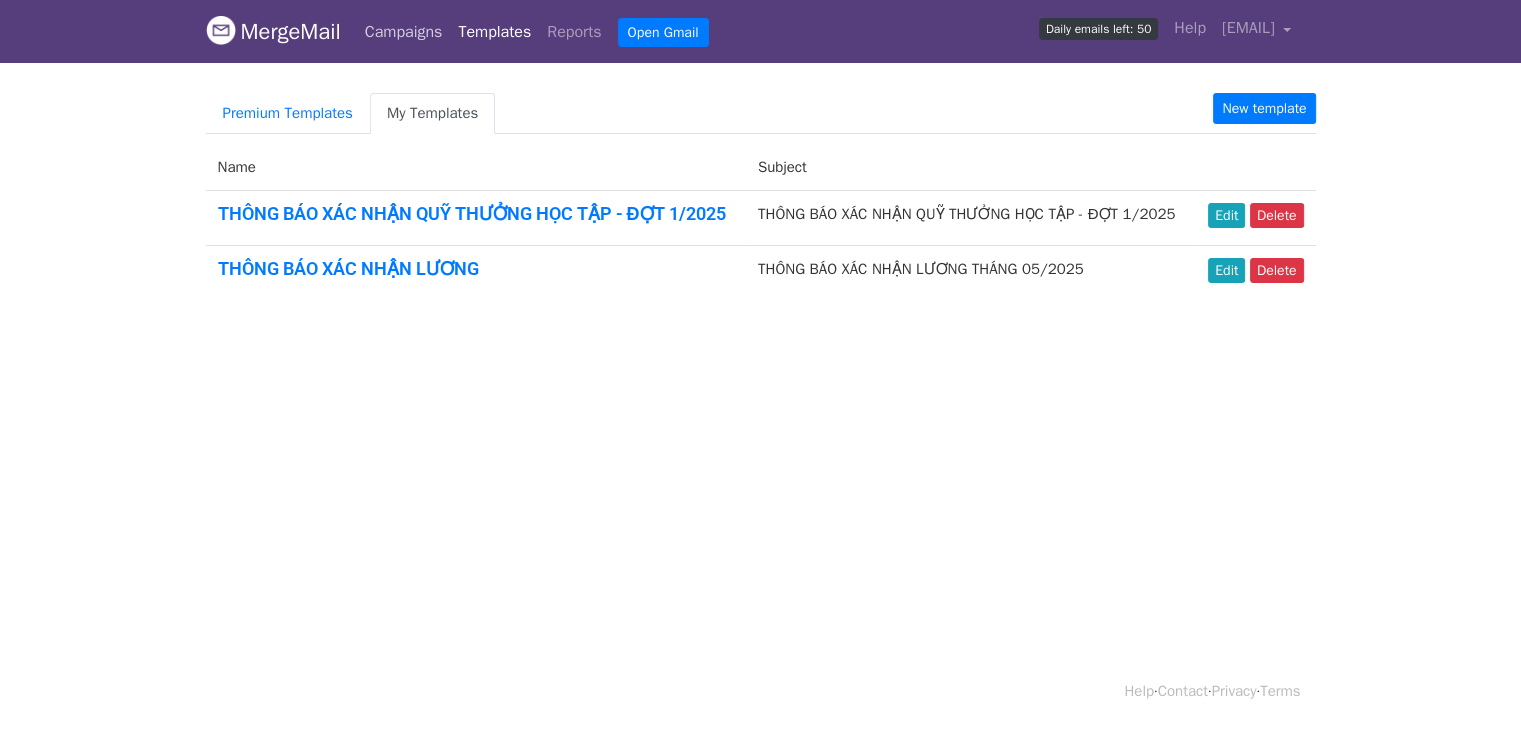 click on "Campaigns" at bounding box center [404, 32] 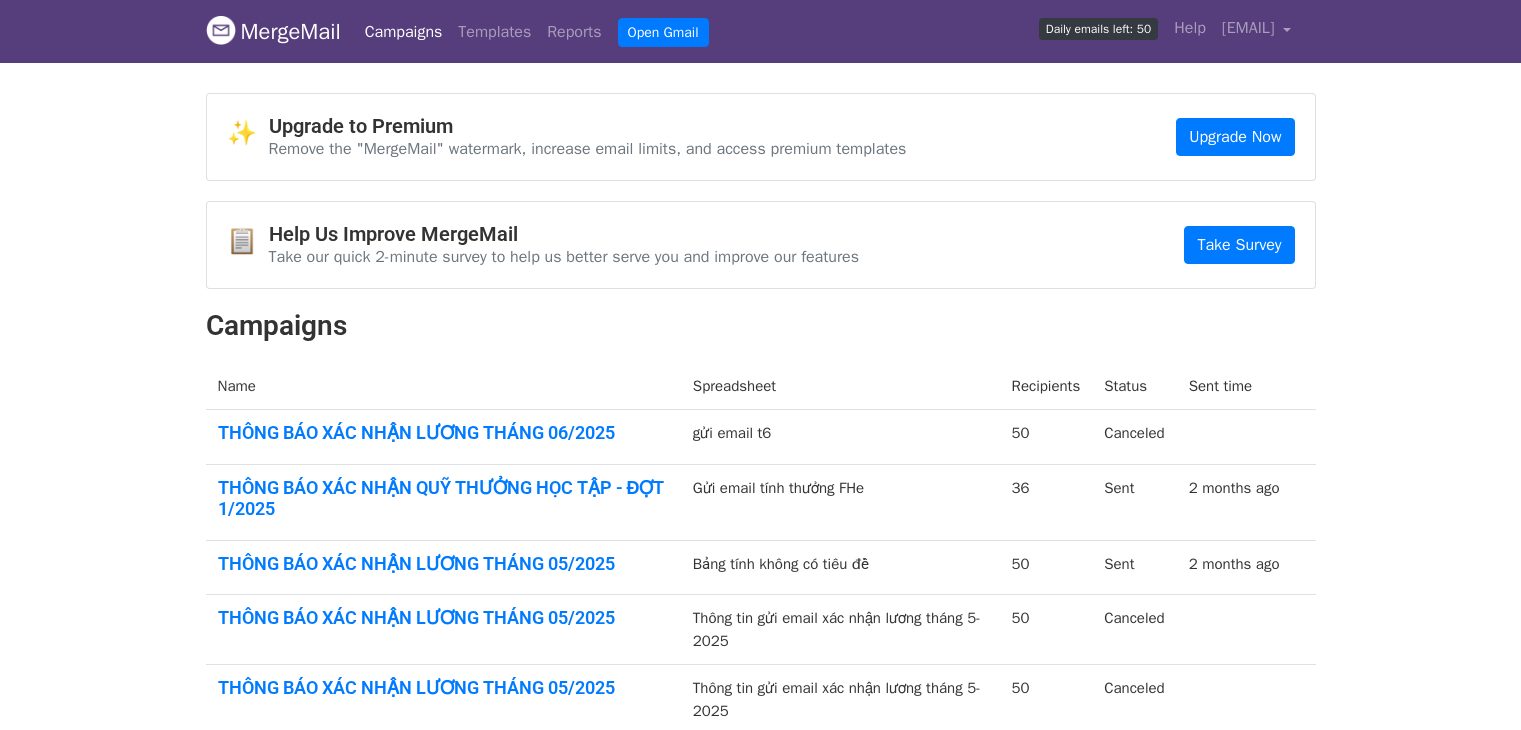 scroll, scrollTop: 0, scrollLeft: 0, axis: both 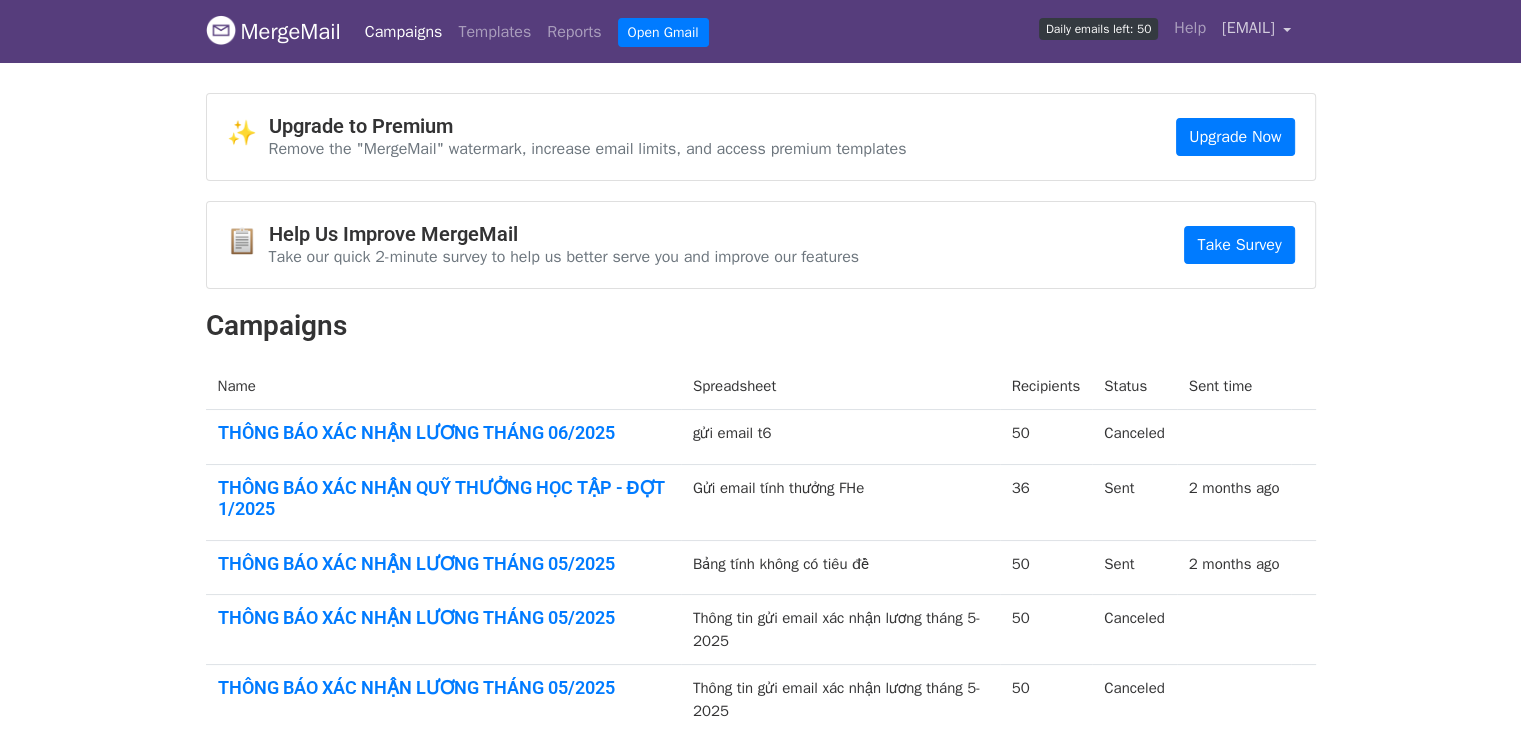 click on "[EMAIL]" at bounding box center (1248, 28) 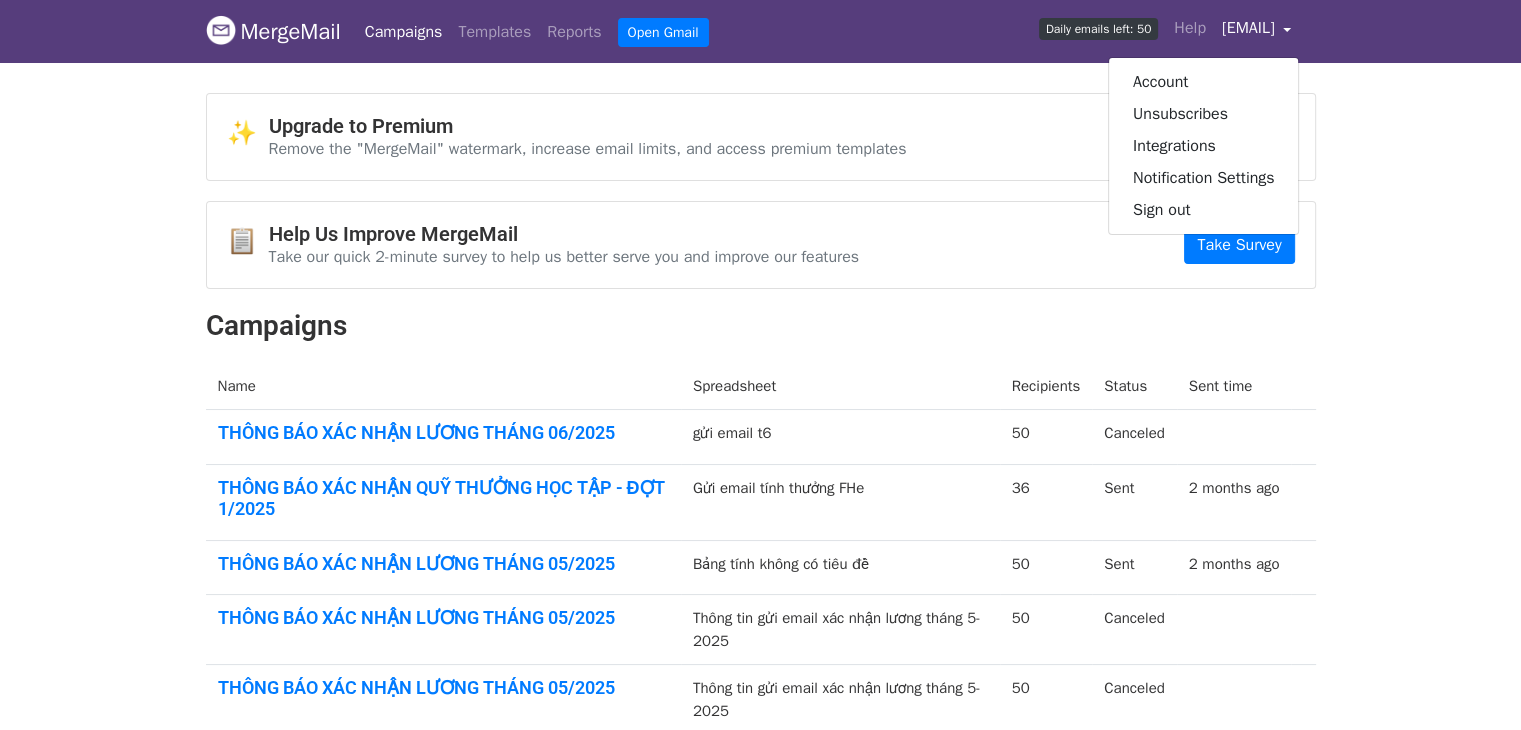click on "MergeMail" at bounding box center [273, 32] 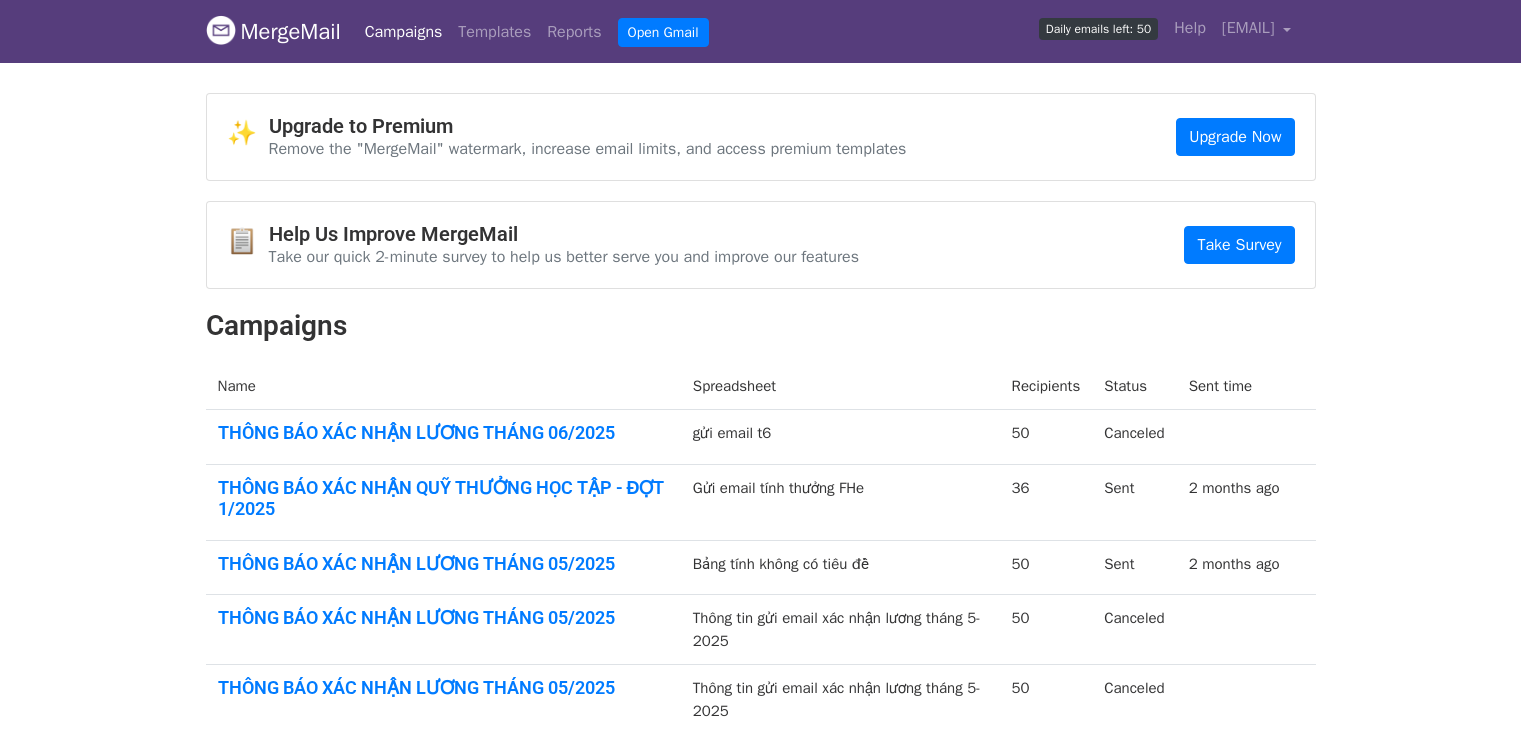 scroll, scrollTop: 0, scrollLeft: 0, axis: both 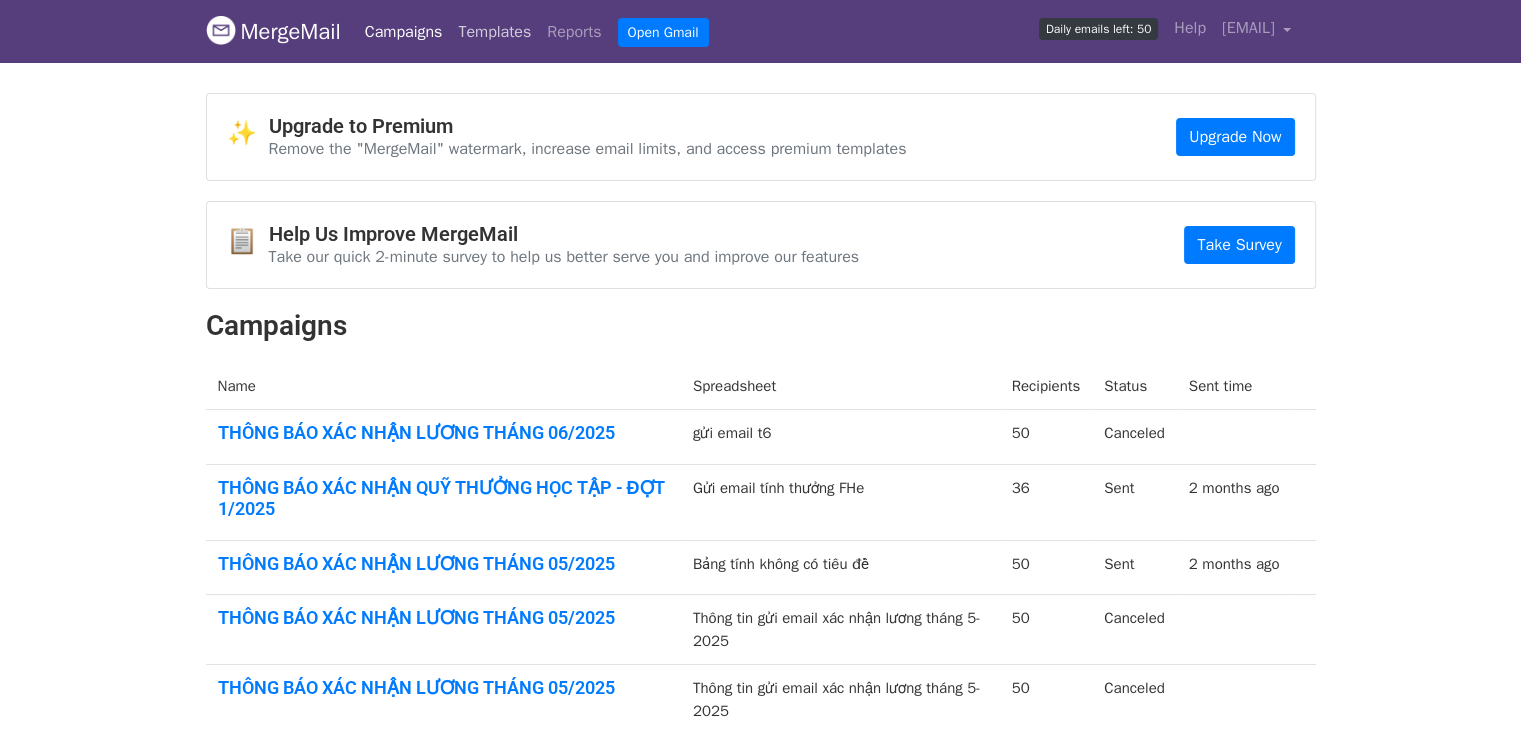 click on "Templates" at bounding box center (494, 32) 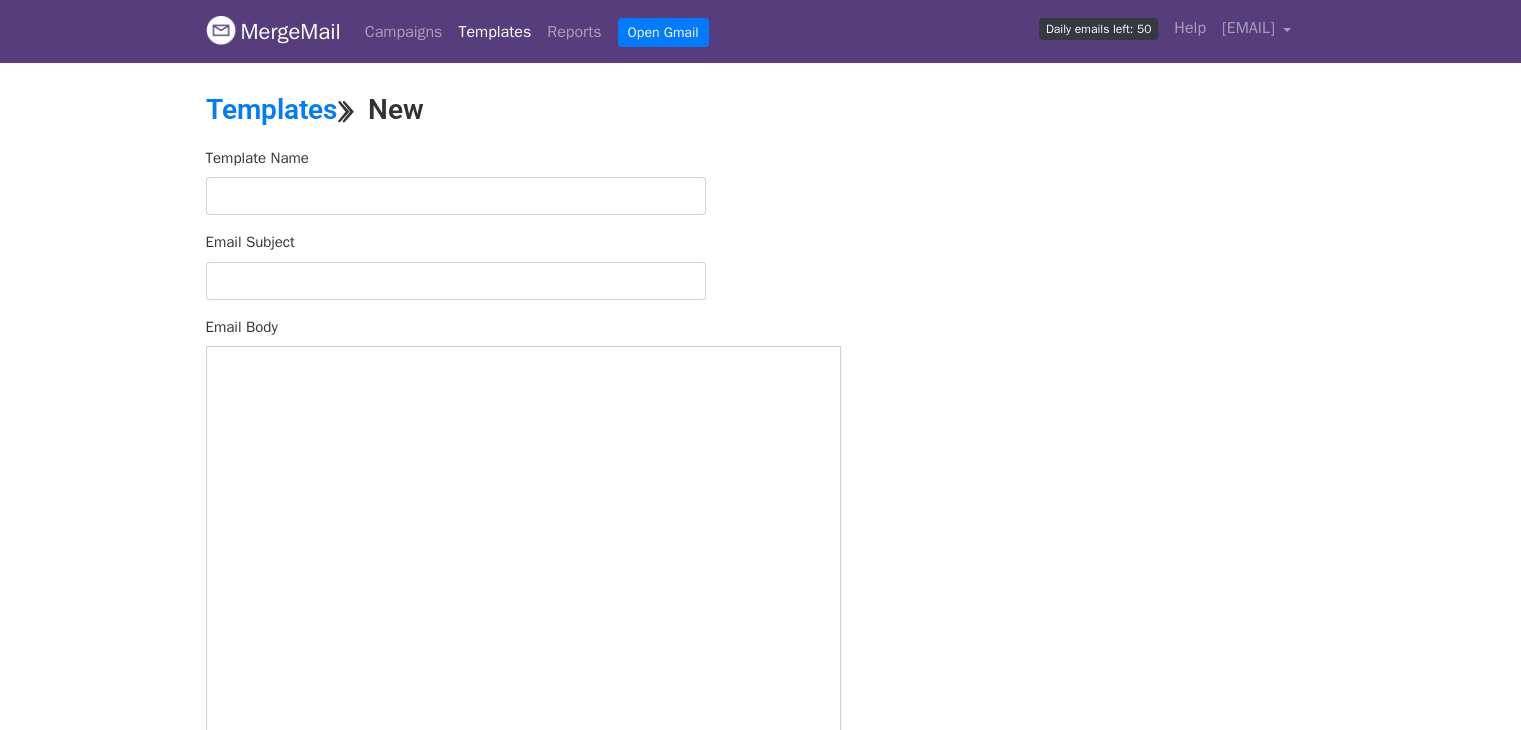 scroll, scrollTop: 0, scrollLeft: 0, axis: both 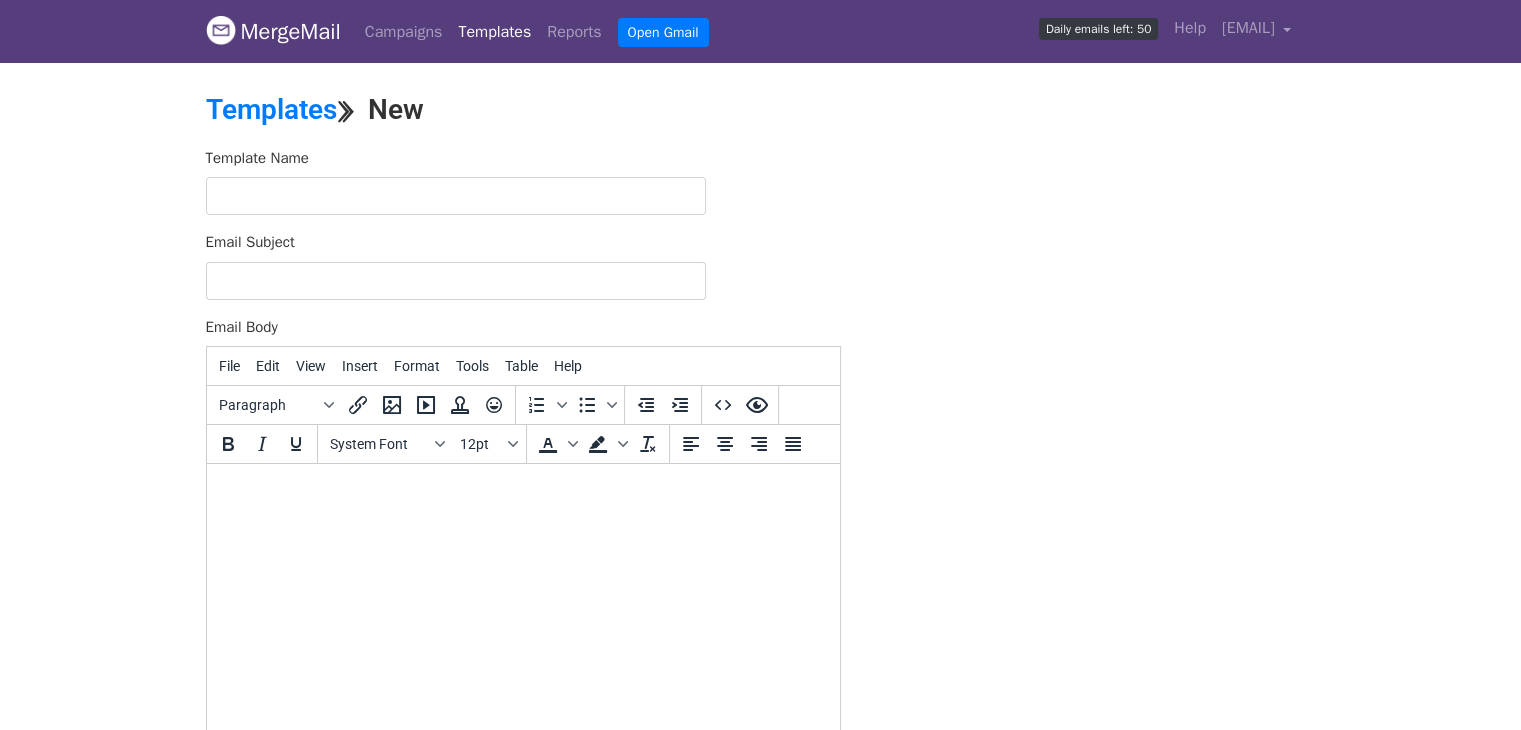 click on "Template Name
Email Subject
Email Body
File Edit View Insert Format Tools Table Help Paragraph To open the popup, press Shift+Enter To open the popup, press Shift+Enter System Font 12pt To open the popup, press Shift+Enter To open the popup, press Shift+Enter 0 words Powered by Tiny
Save" at bounding box center [761, 499] 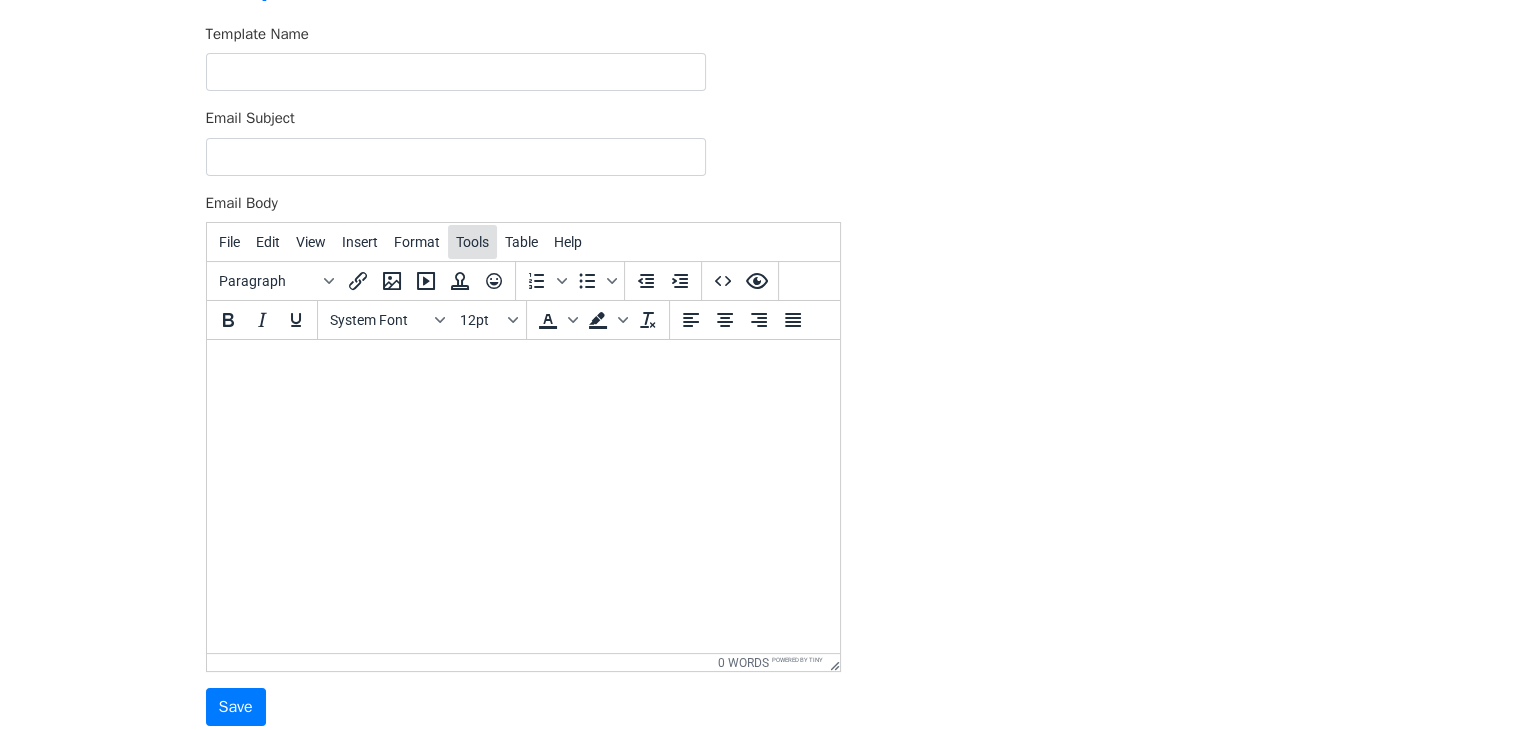 scroll, scrollTop: 0, scrollLeft: 0, axis: both 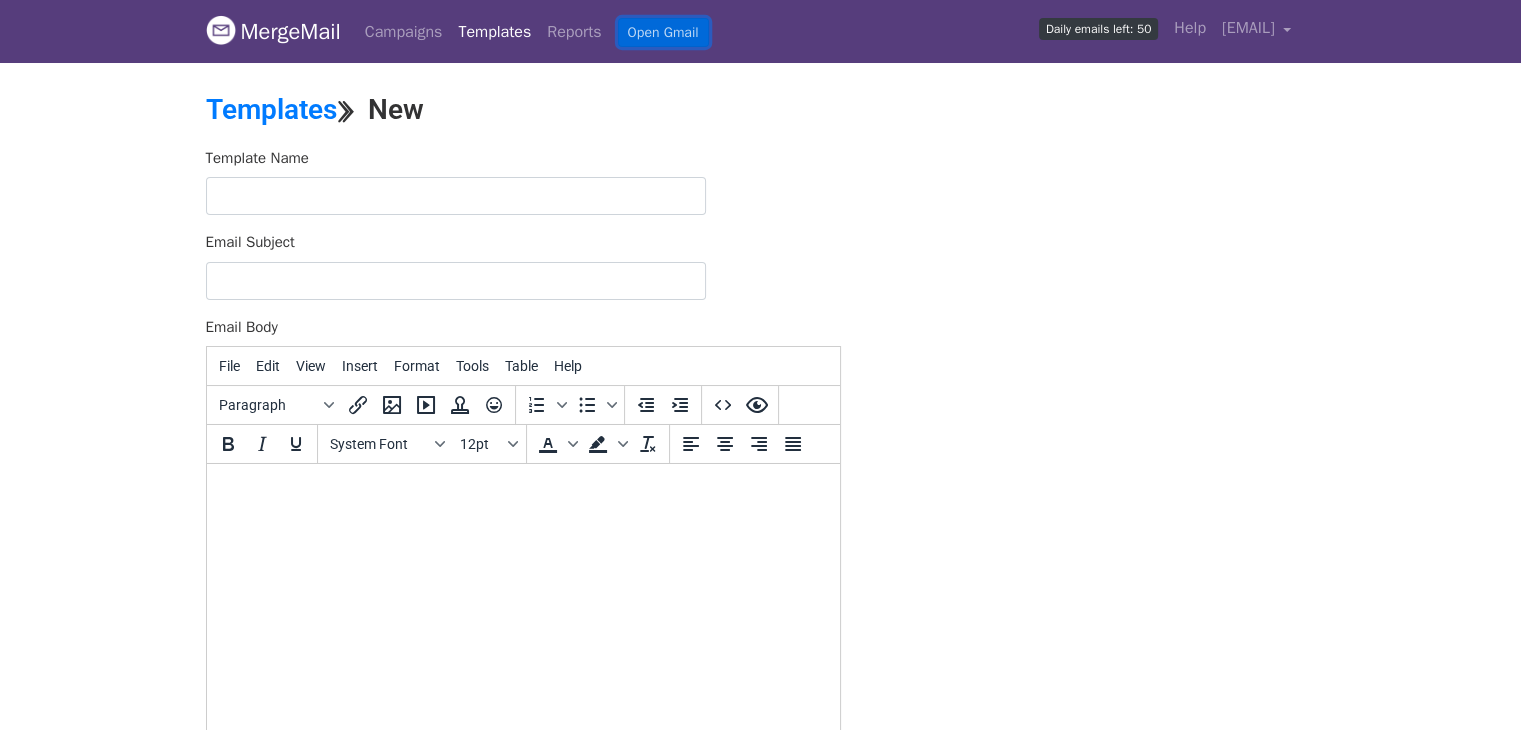 click on "Open Gmail" at bounding box center (663, 32) 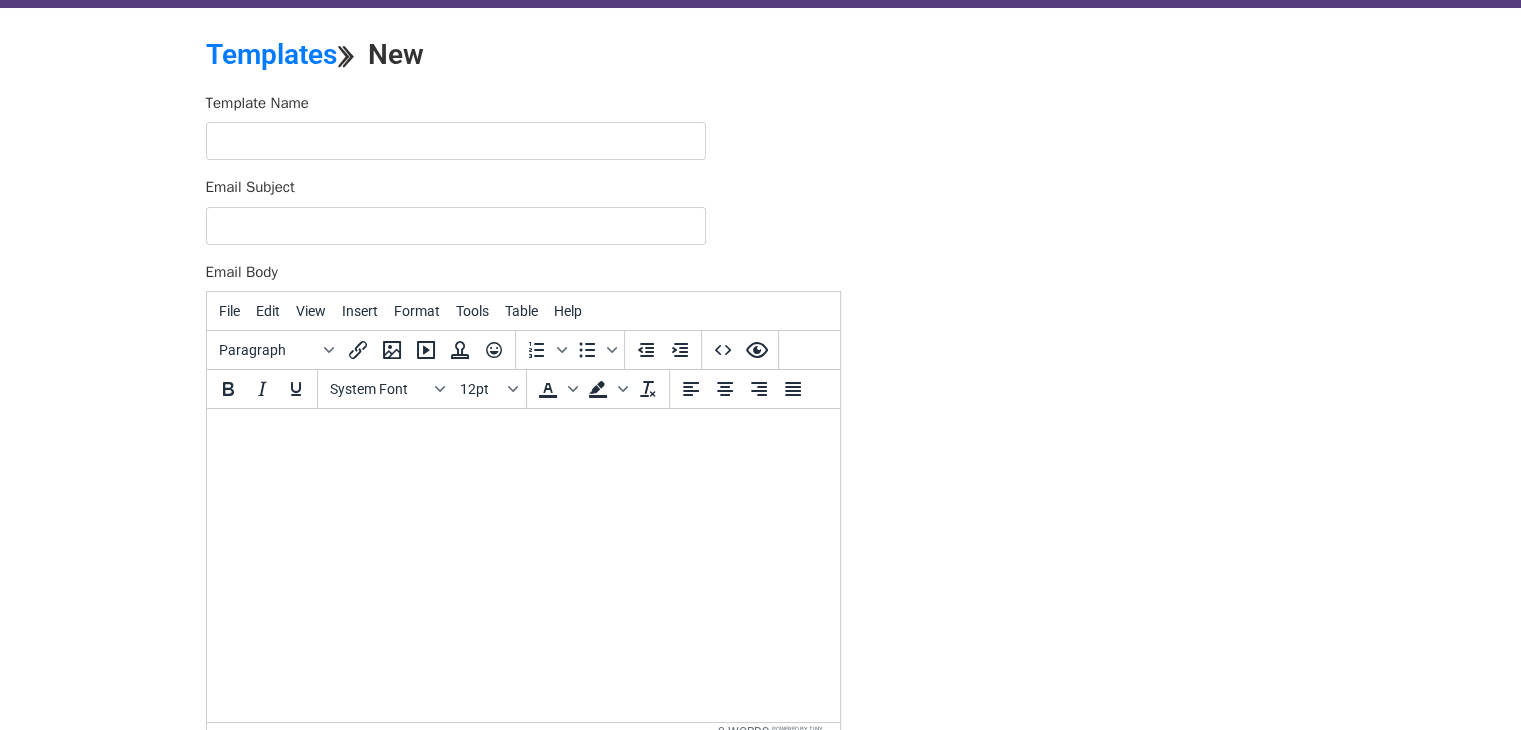 scroll, scrollTop: 0, scrollLeft: 0, axis: both 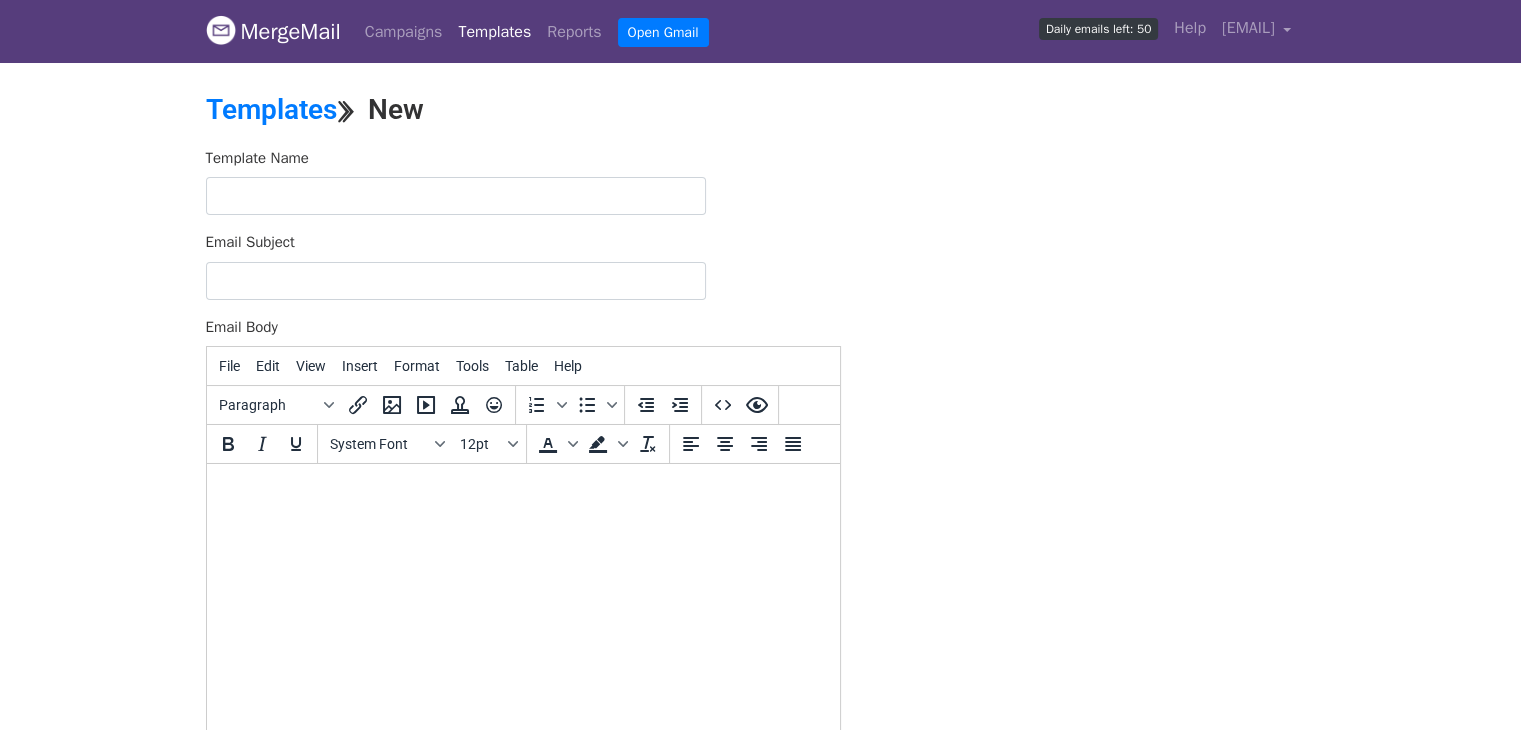 click on "Template Name" at bounding box center [523, 181] 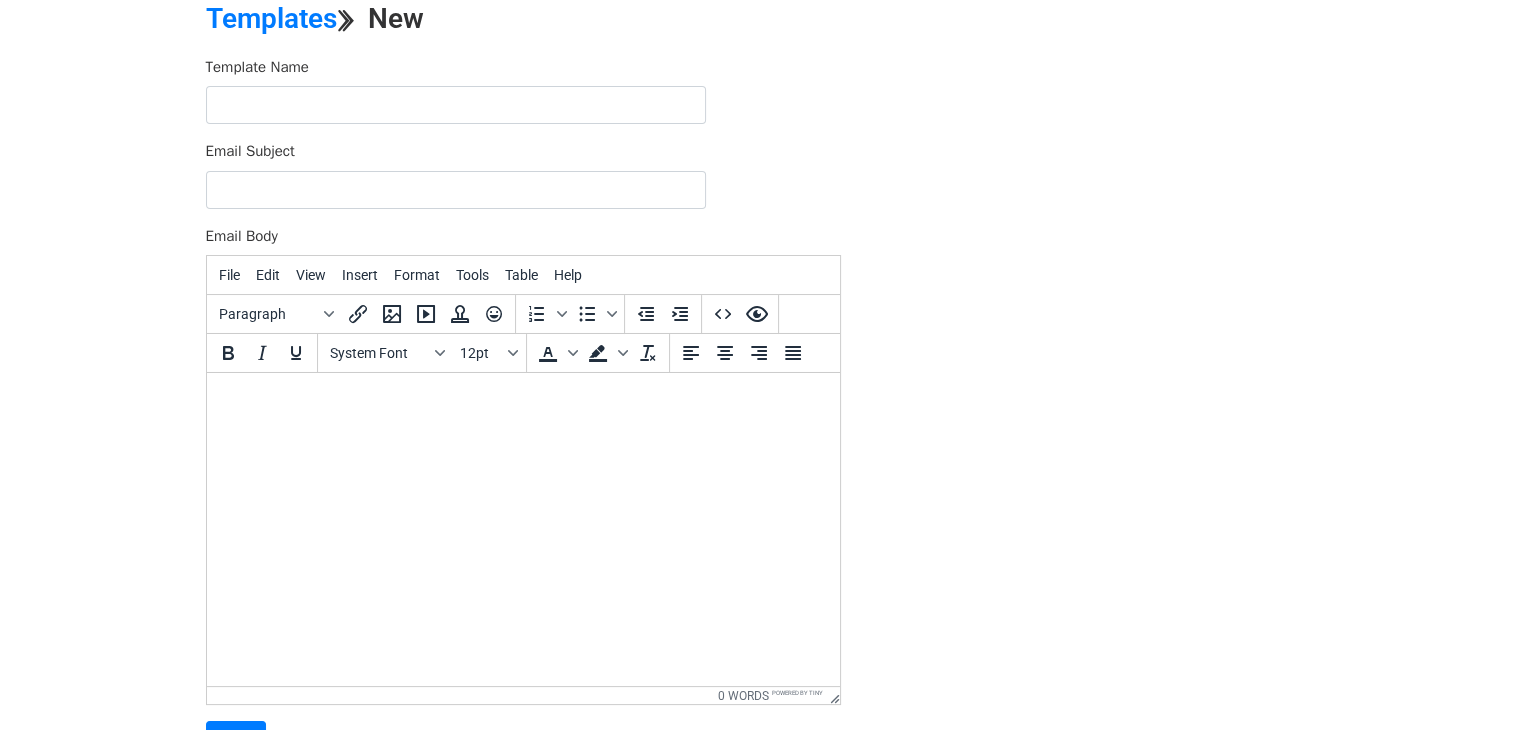 scroll, scrollTop: 0, scrollLeft: 0, axis: both 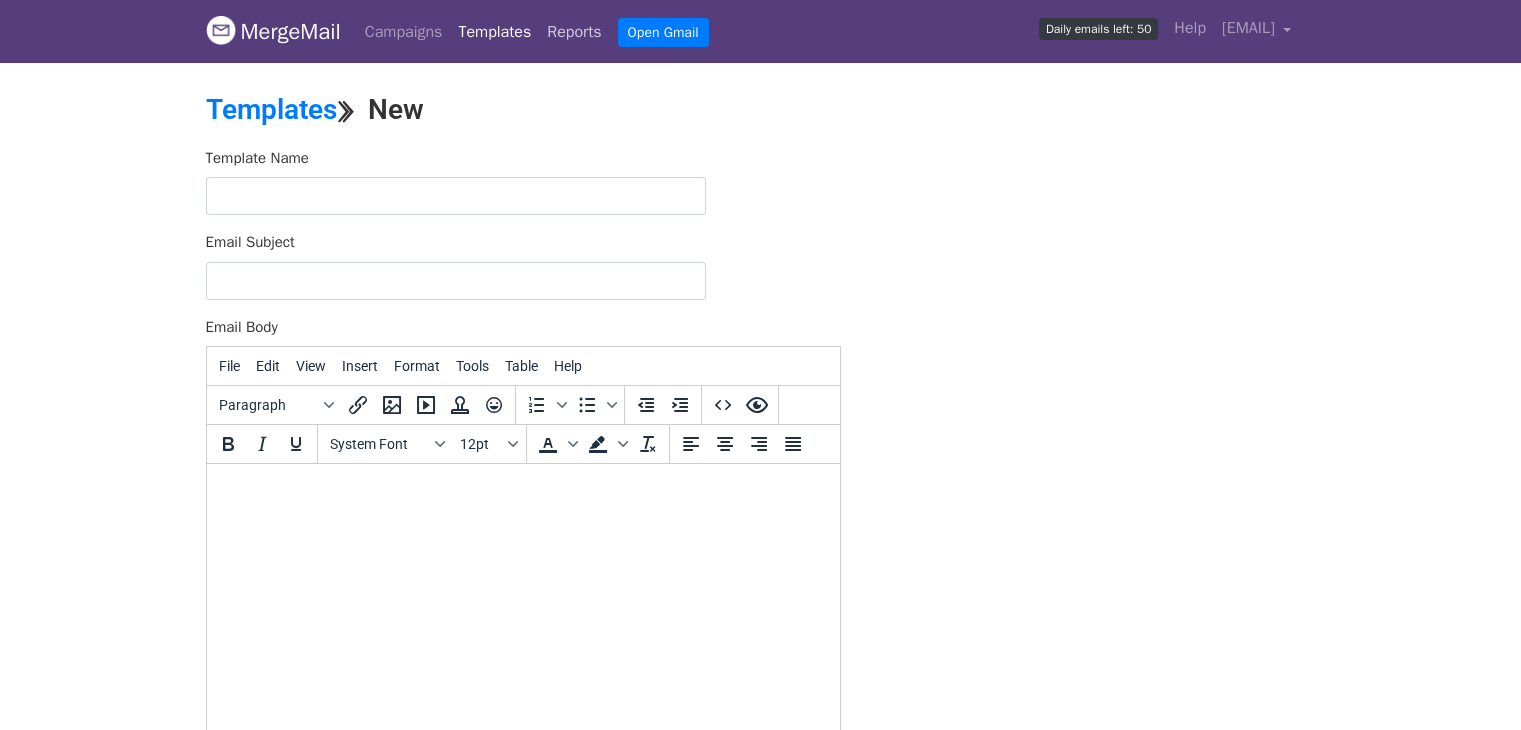 click on "Reports" at bounding box center (574, 32) 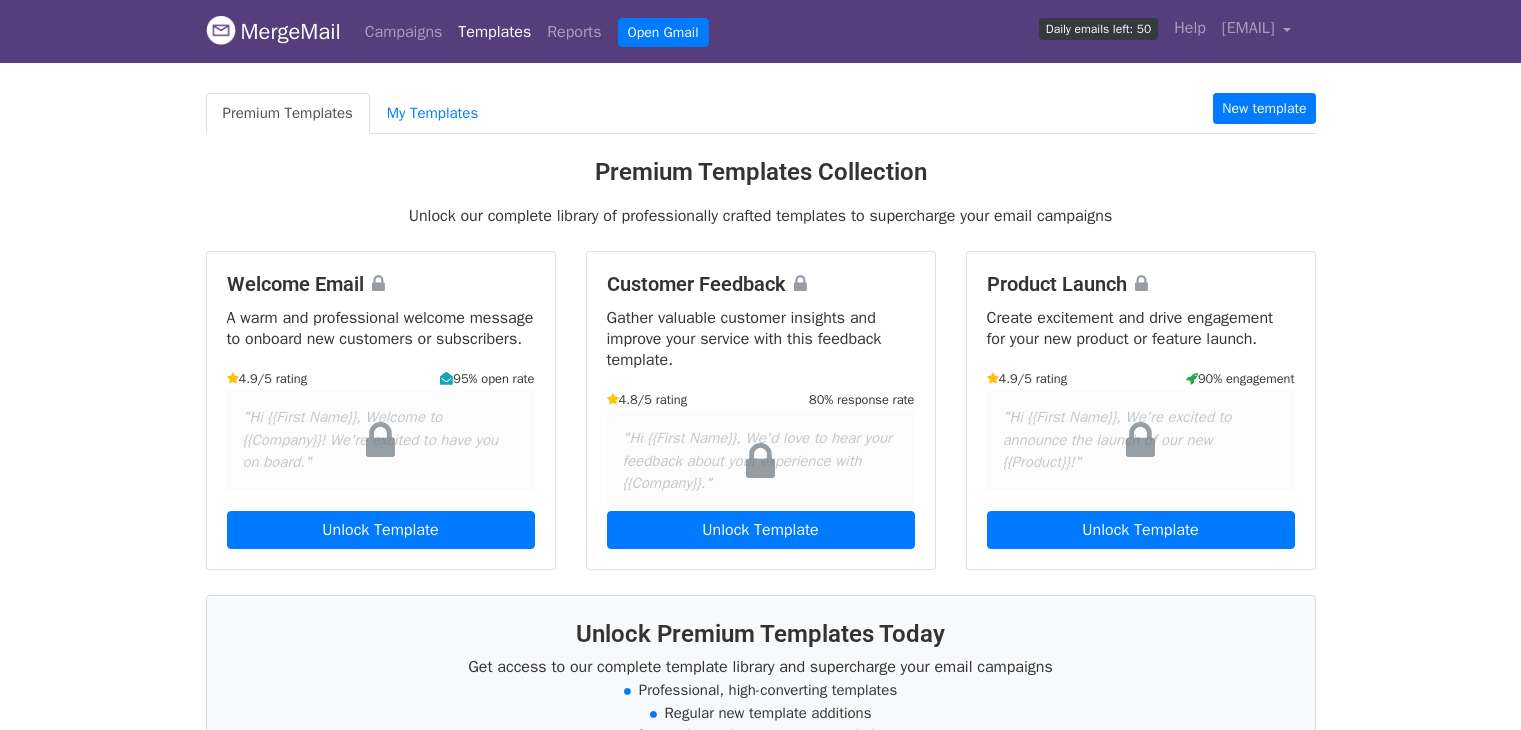 scroll, scrollTop: 0, scrollLeft: 0, axis: both 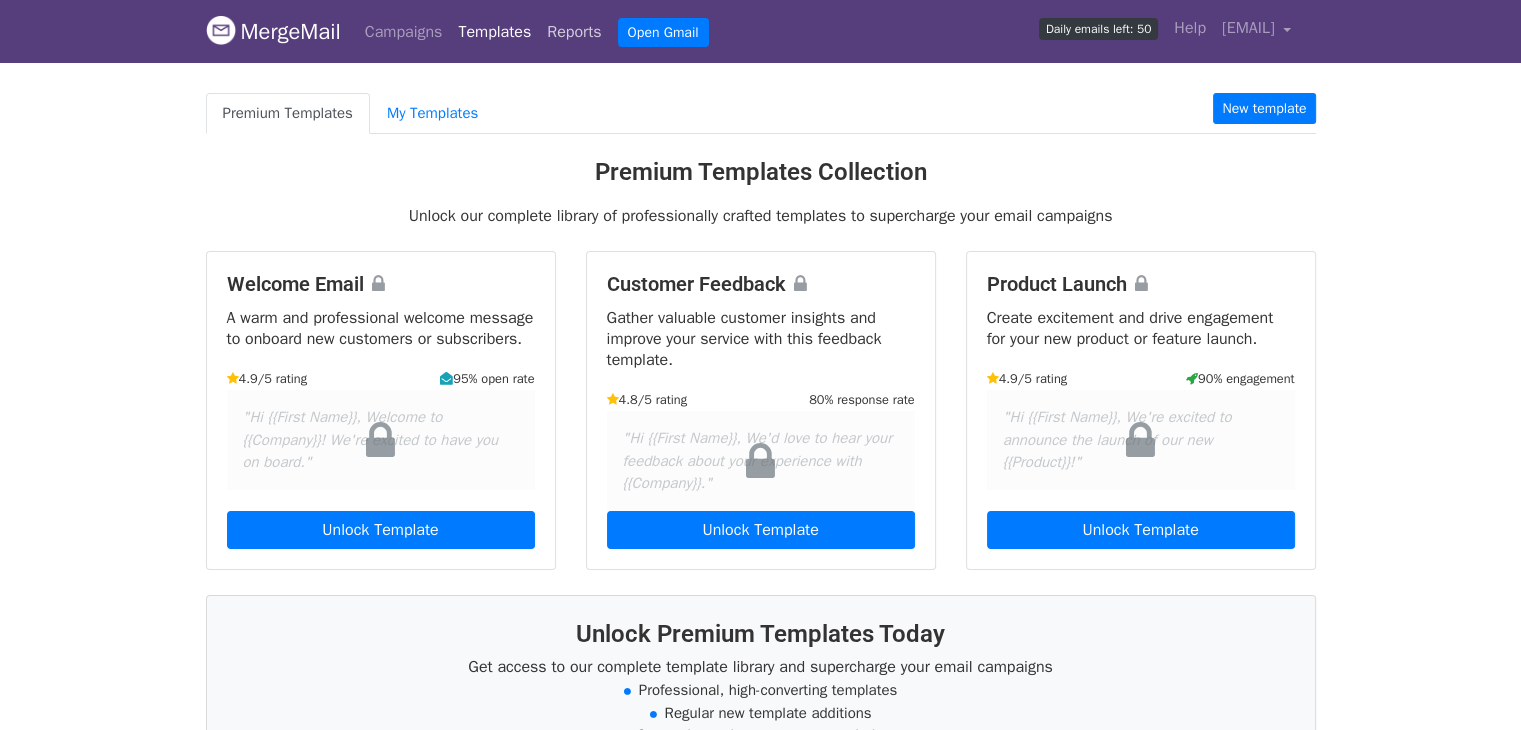 click on "Reports" at bounding box center [574, 32] 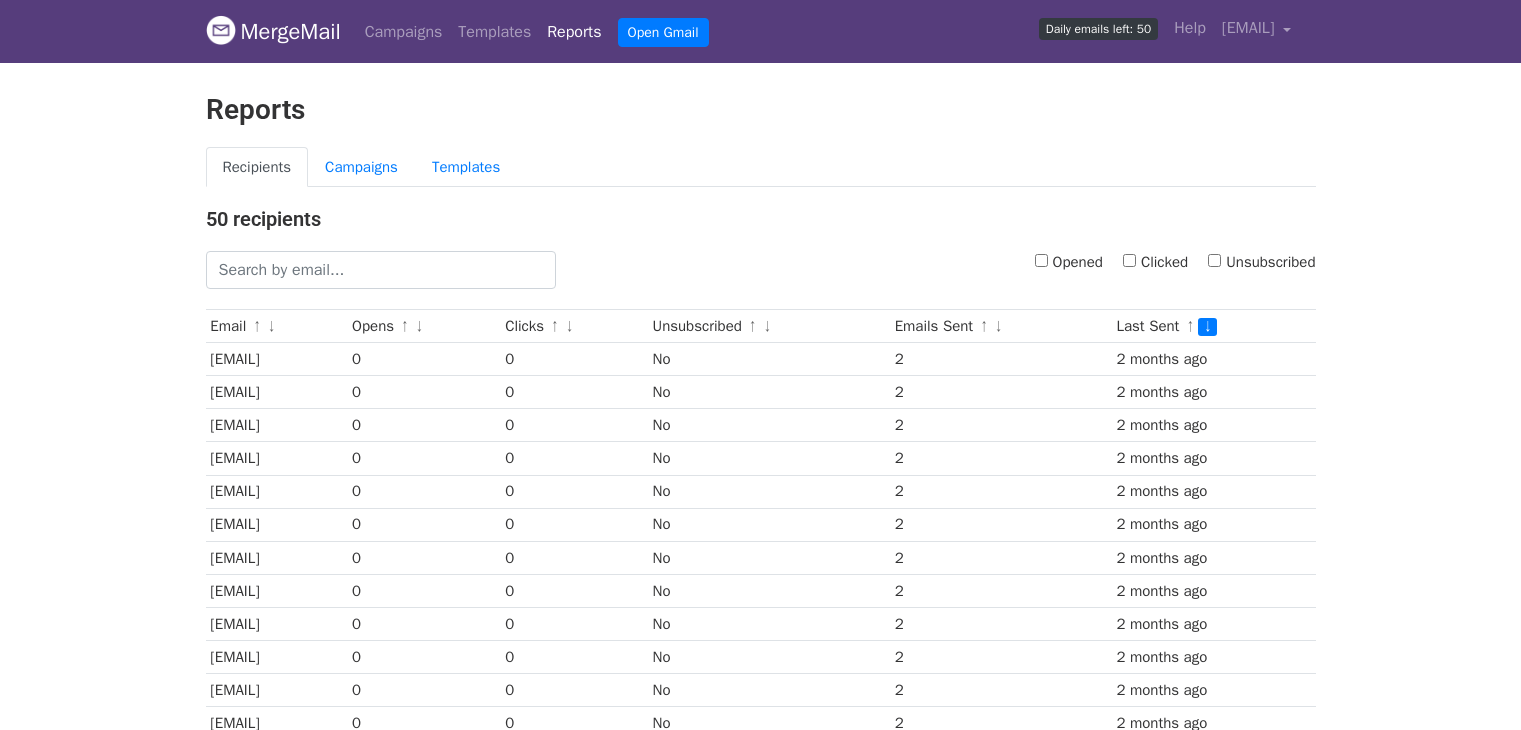 scroll, scrollTop: 0, scrollLeft: 0, axis: both 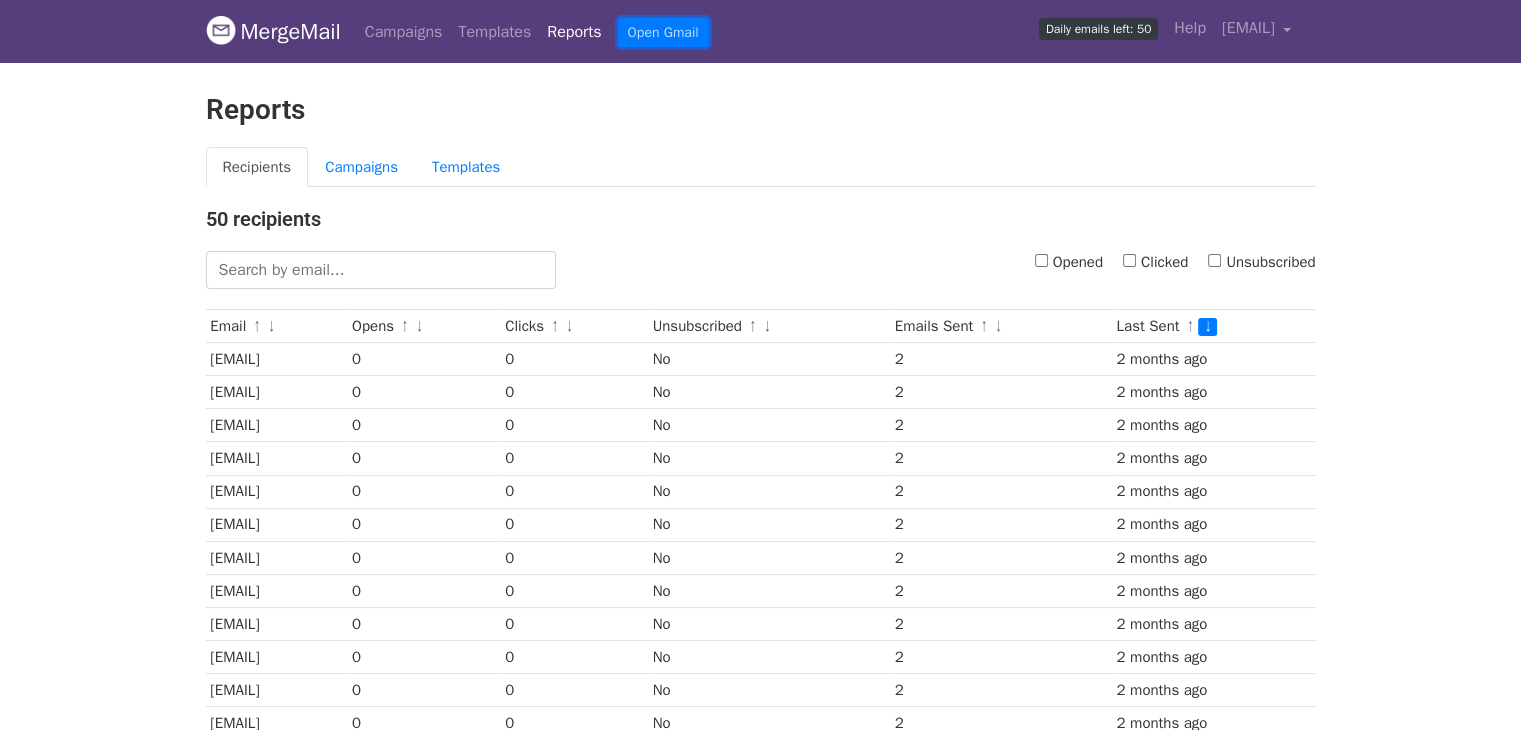 click on "Open Gmail" at bounding box center (663, 32) 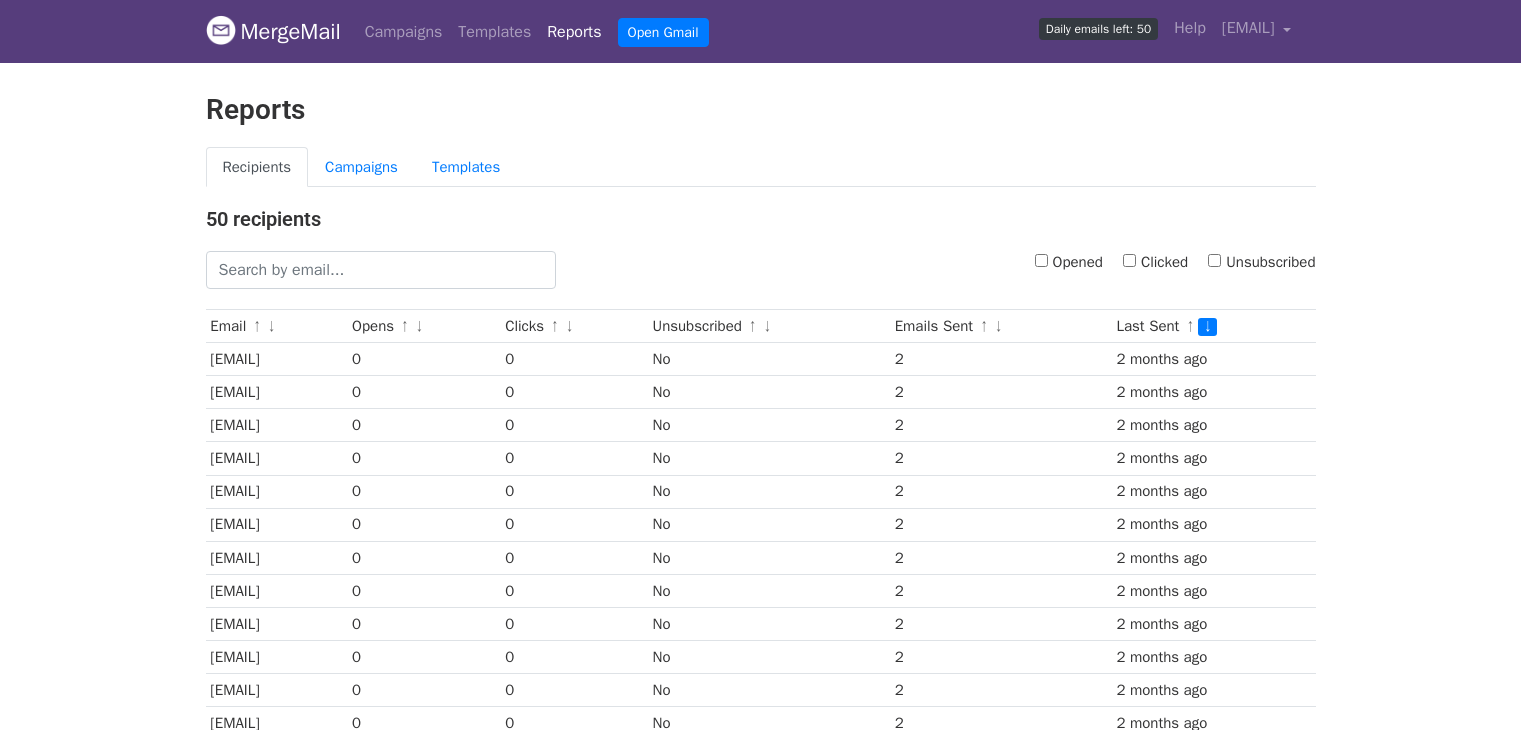 scroll, scrollTop: 0, scrollLeft: 0, axis: both 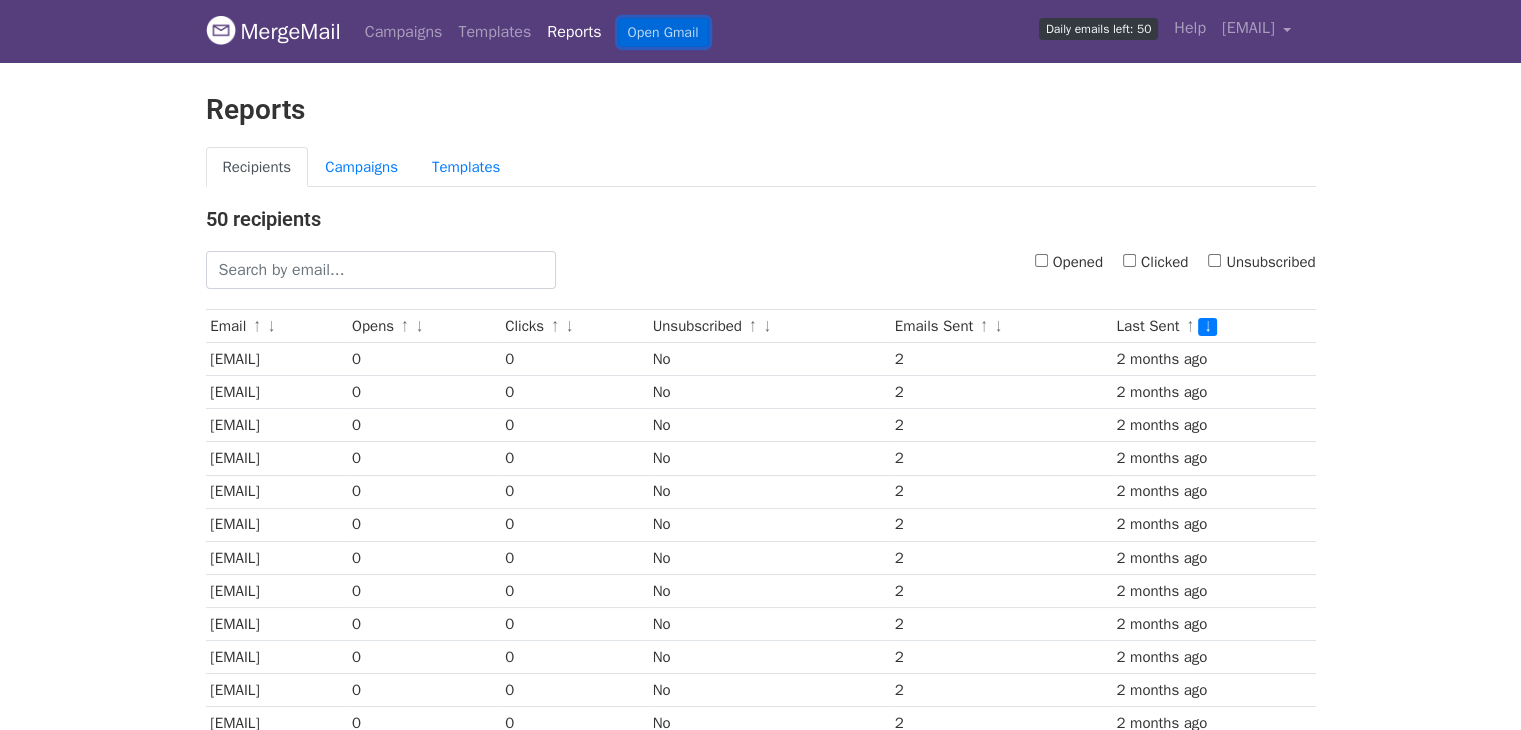 click on "Open Gmail" at bounding box center (663, 32) 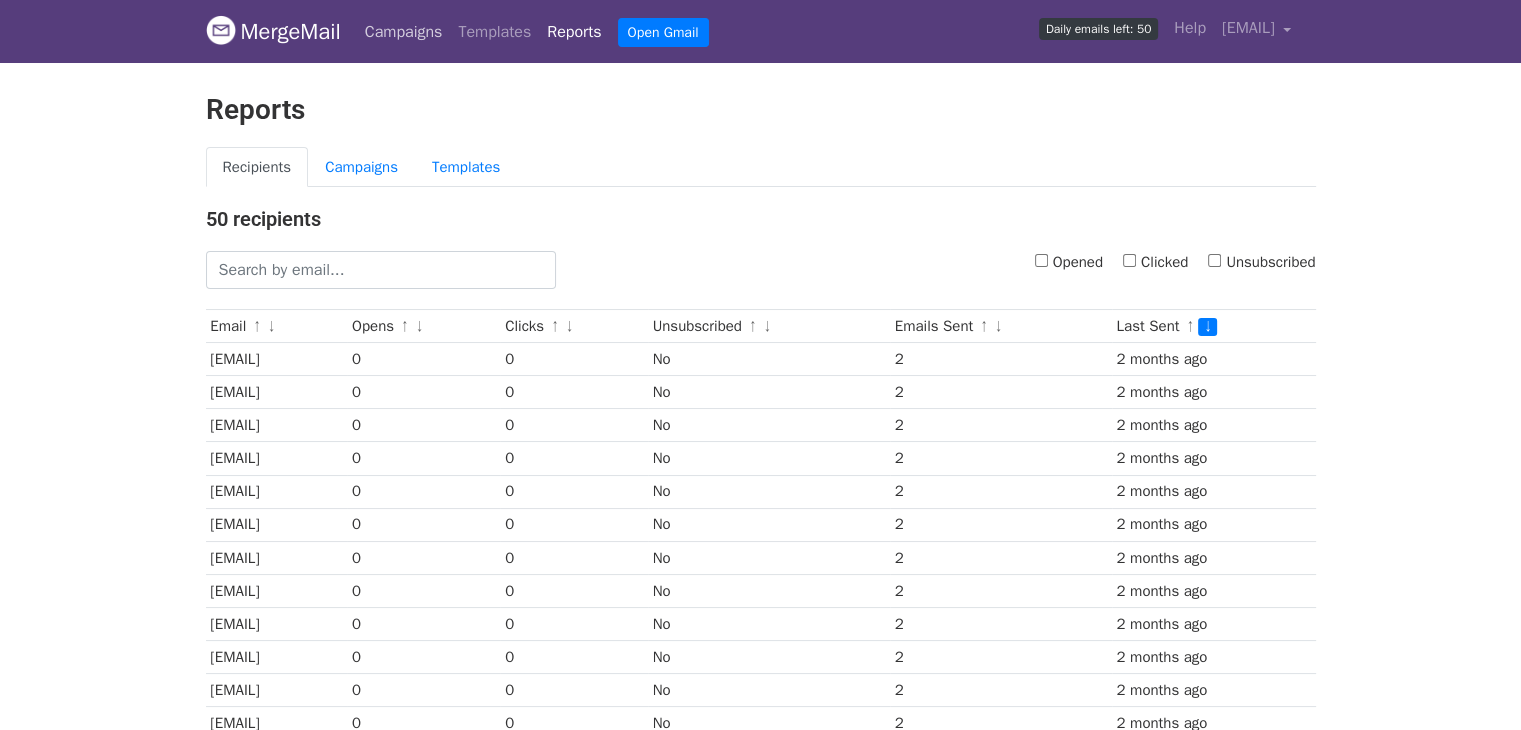 click on "Campaigns" at bounding box center (404, 32) 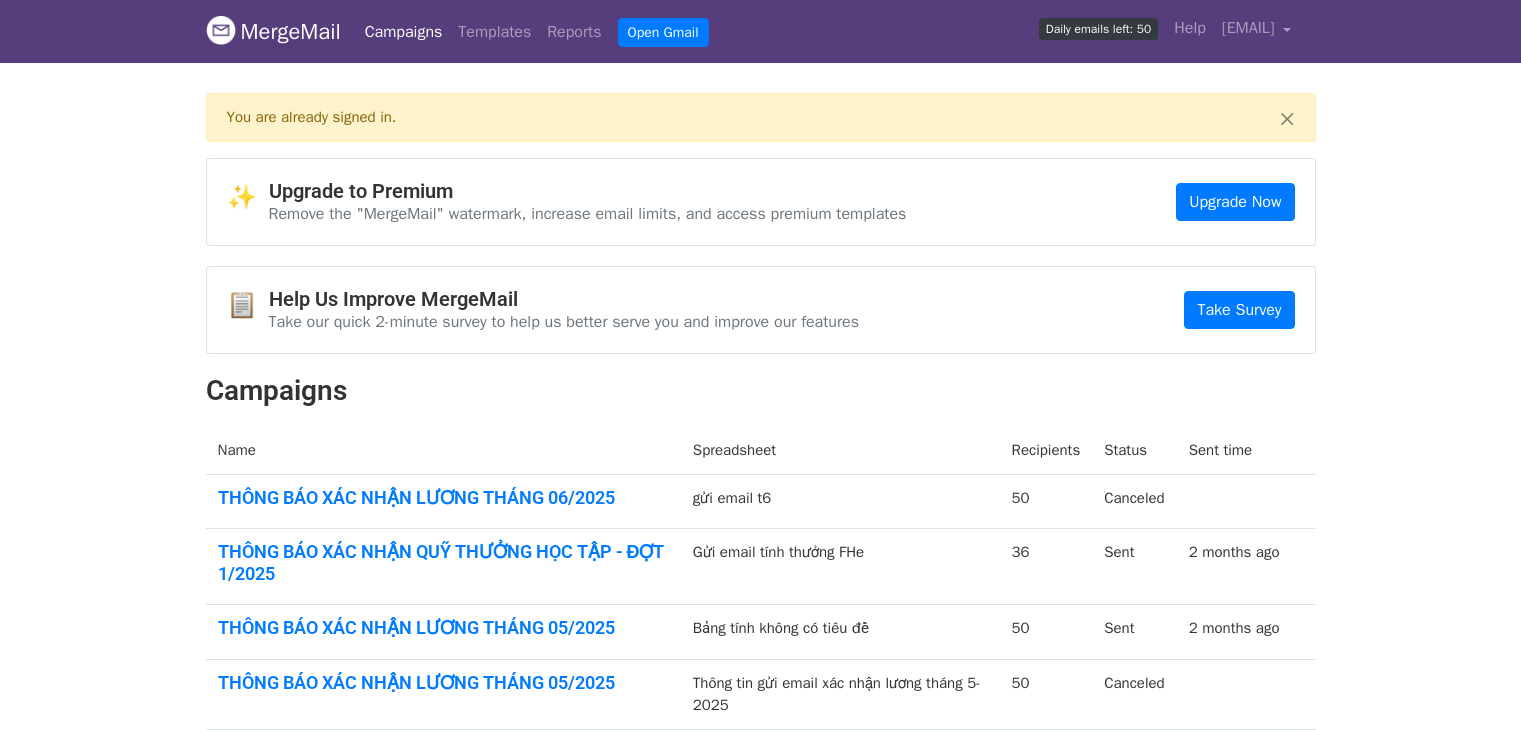 scroll, scrollTop: 0, scrollLeft: 0, axis: both 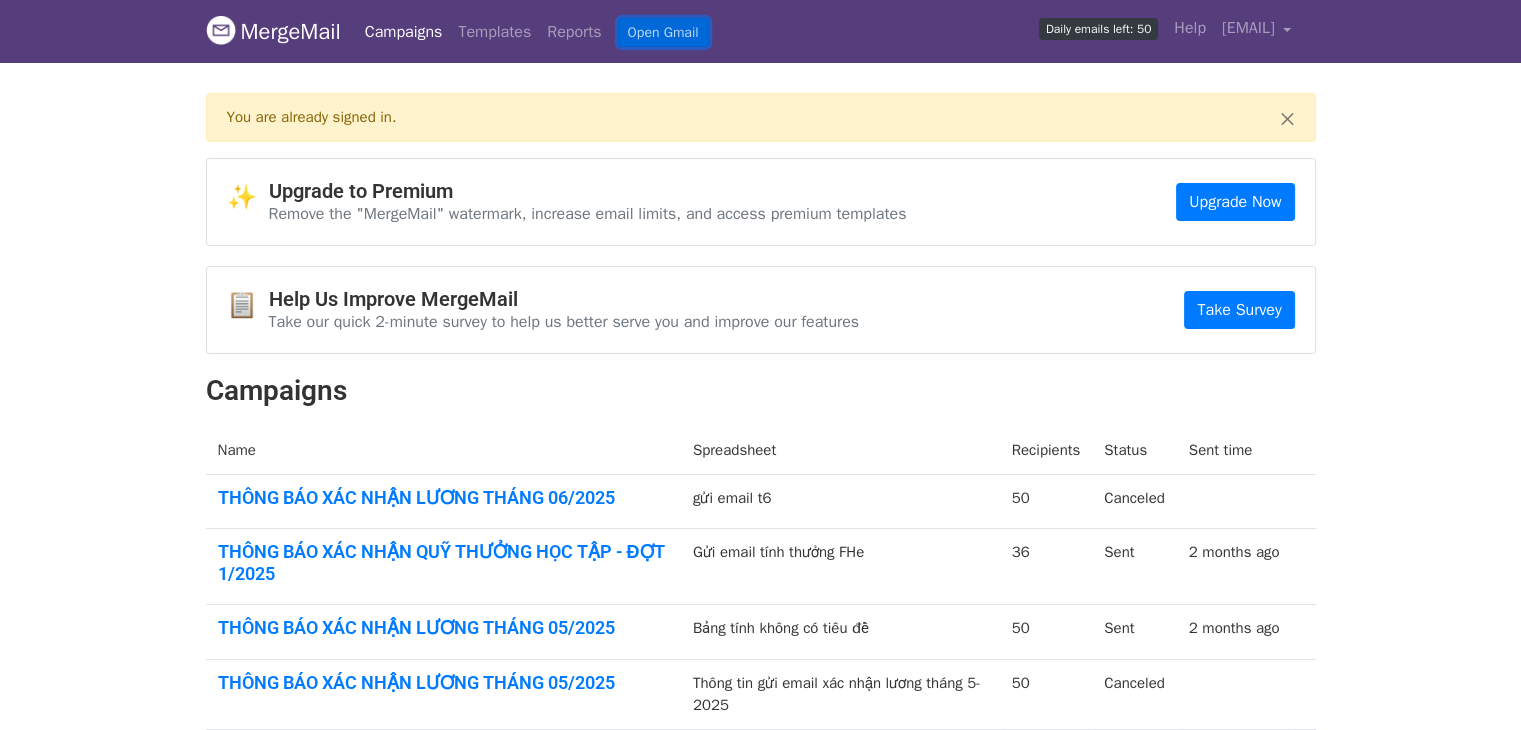 click on "Open Gmail" at bounding box center [663, 32] 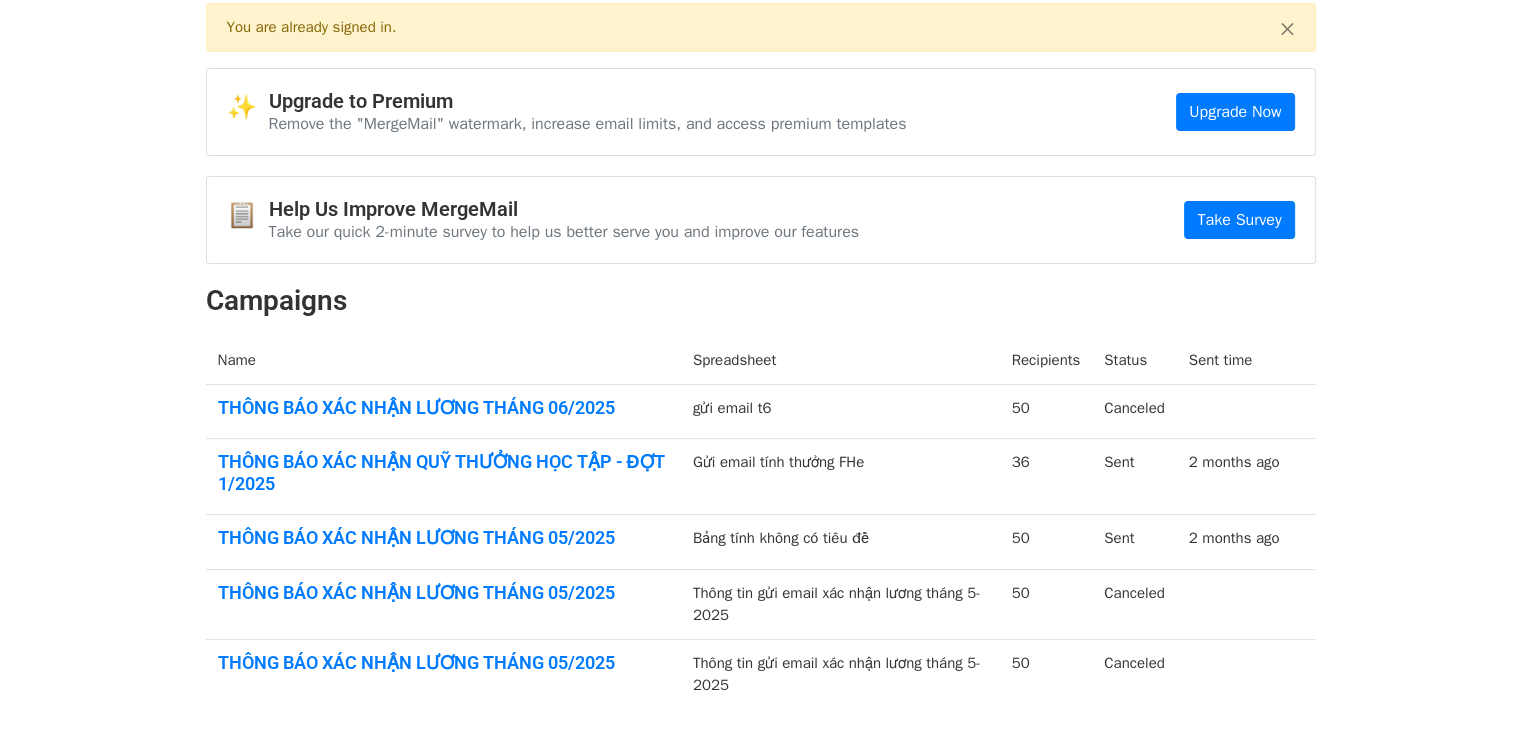 scroll, scrollTop: 244, scrollLeft: 0, axis: vertical 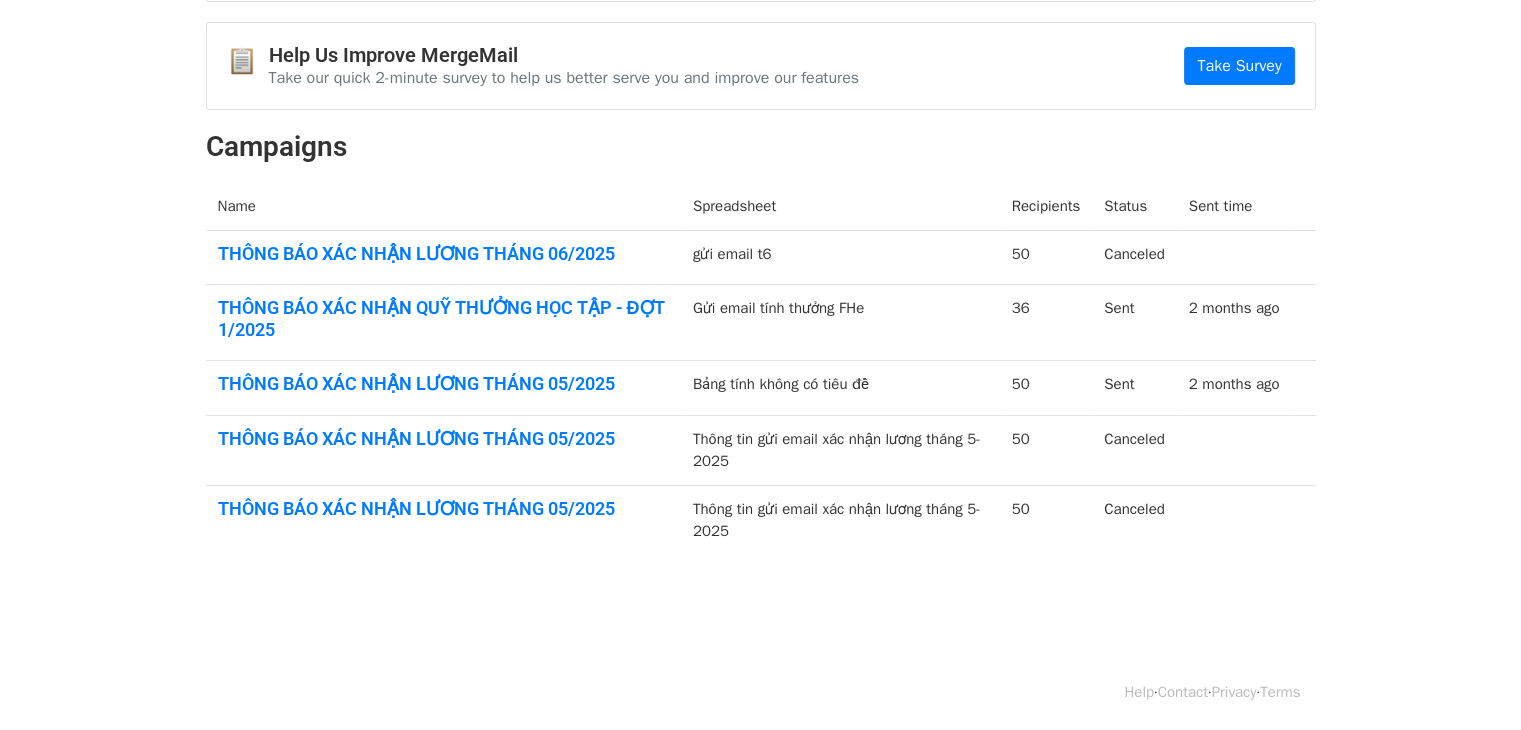 drag, startPoint x: 632, startPoint y: 467, endPoint x: 634, endPoint y: 452, distance: 15.132746 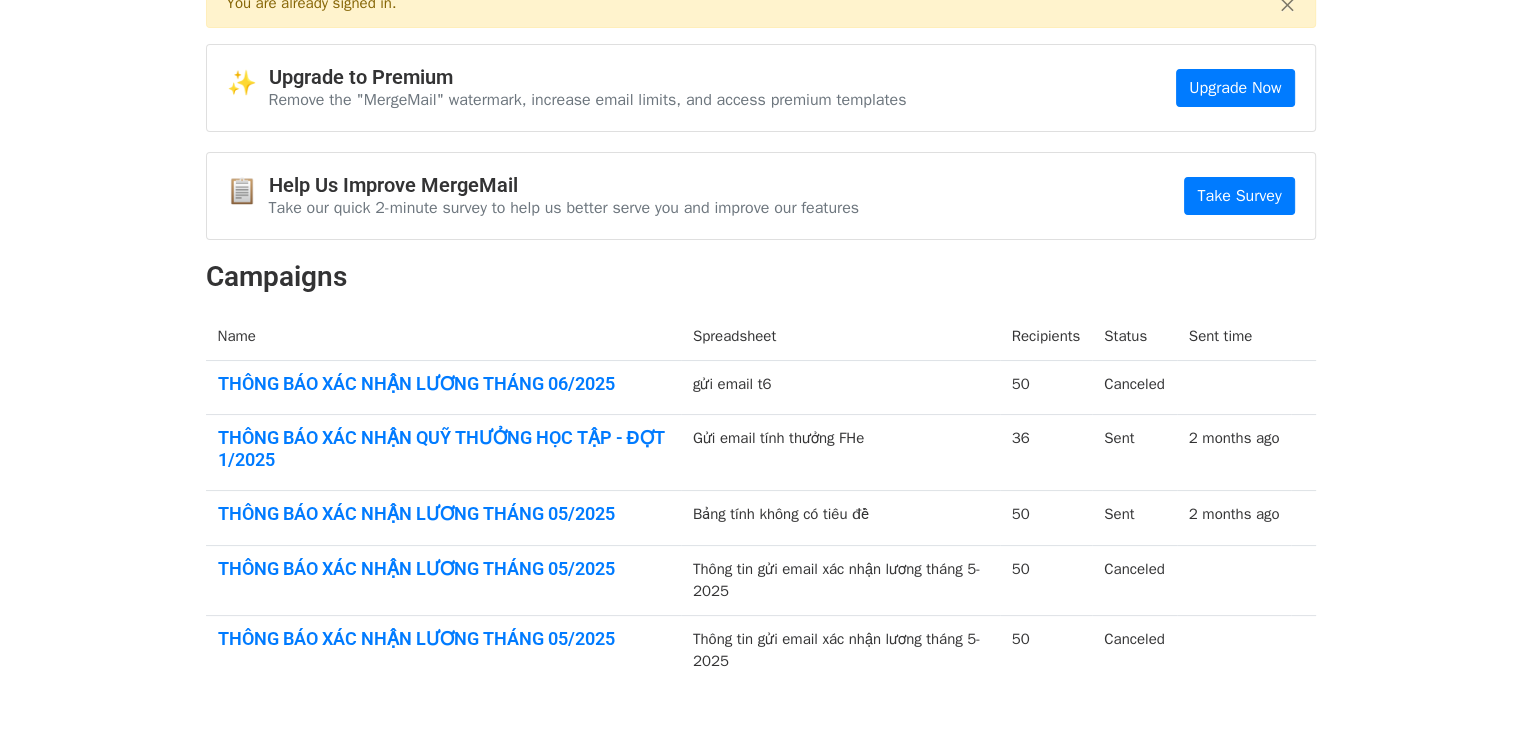 scroll, scrollTop: 0, scrollLeft: 0, axis: both 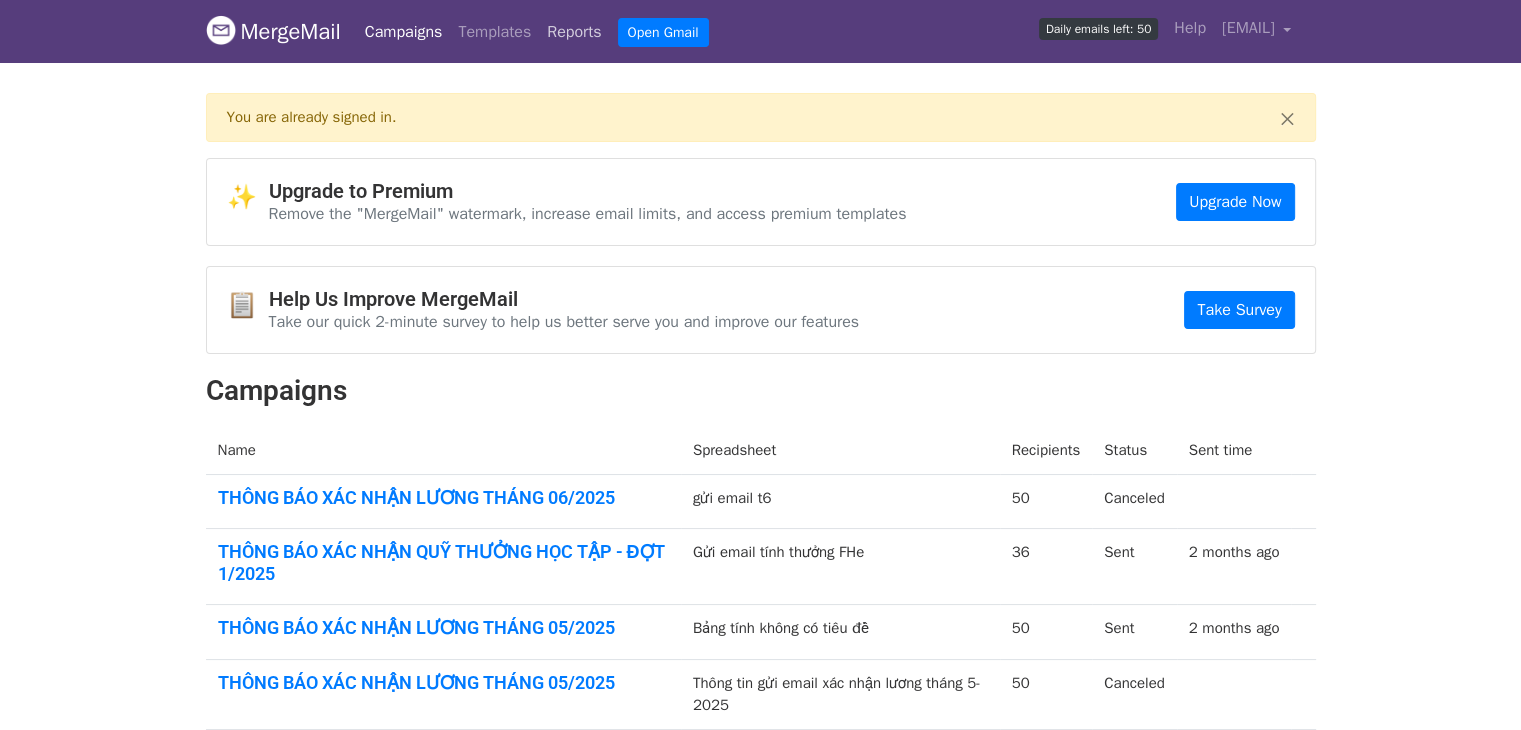 click on "Reports" at bounding box center (574, 32) 